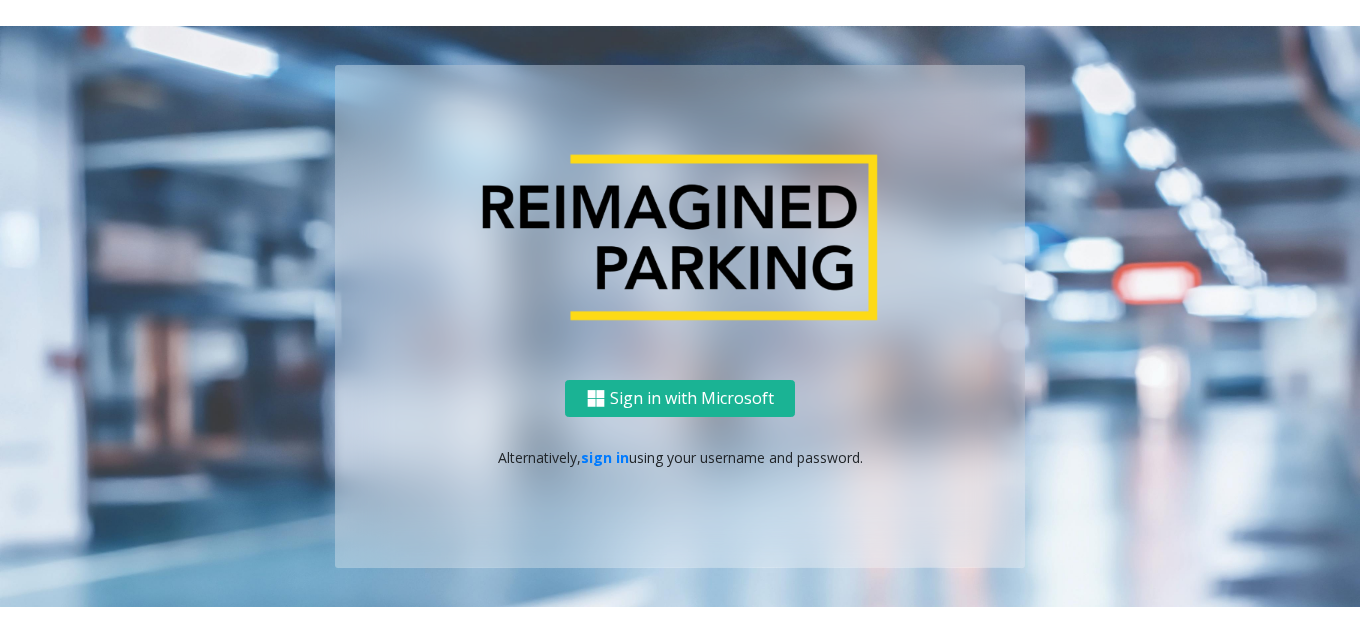 scroll, scrollTop: 0, scrollLeft: 0, axis: both 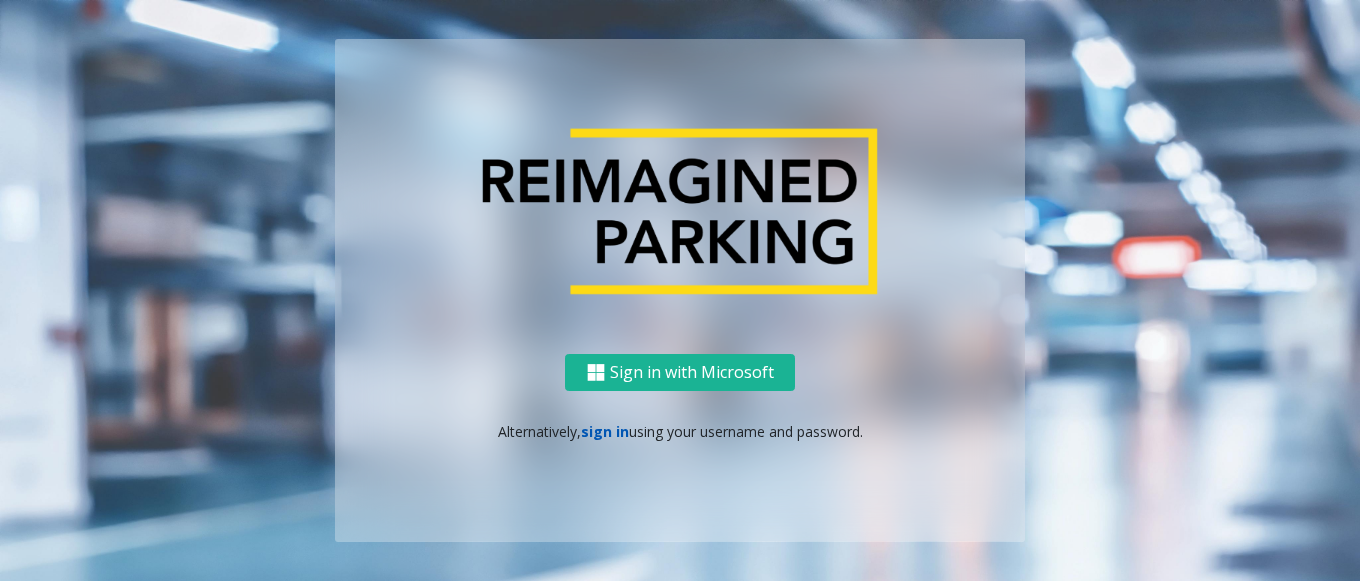 click on "sign in" 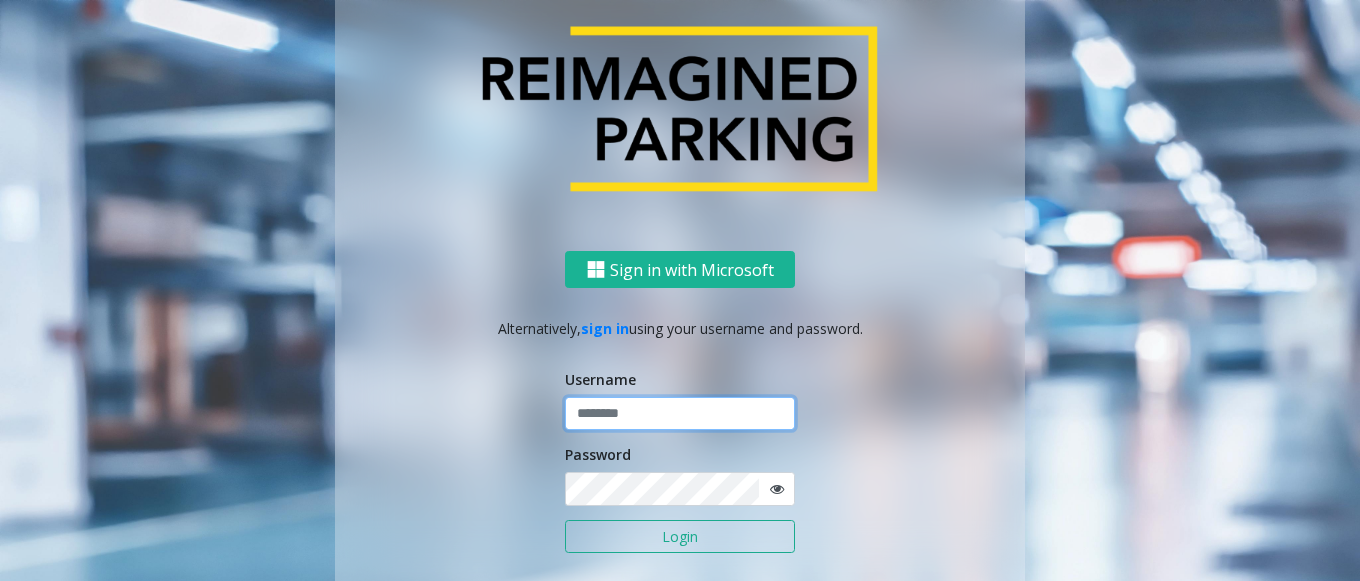 click 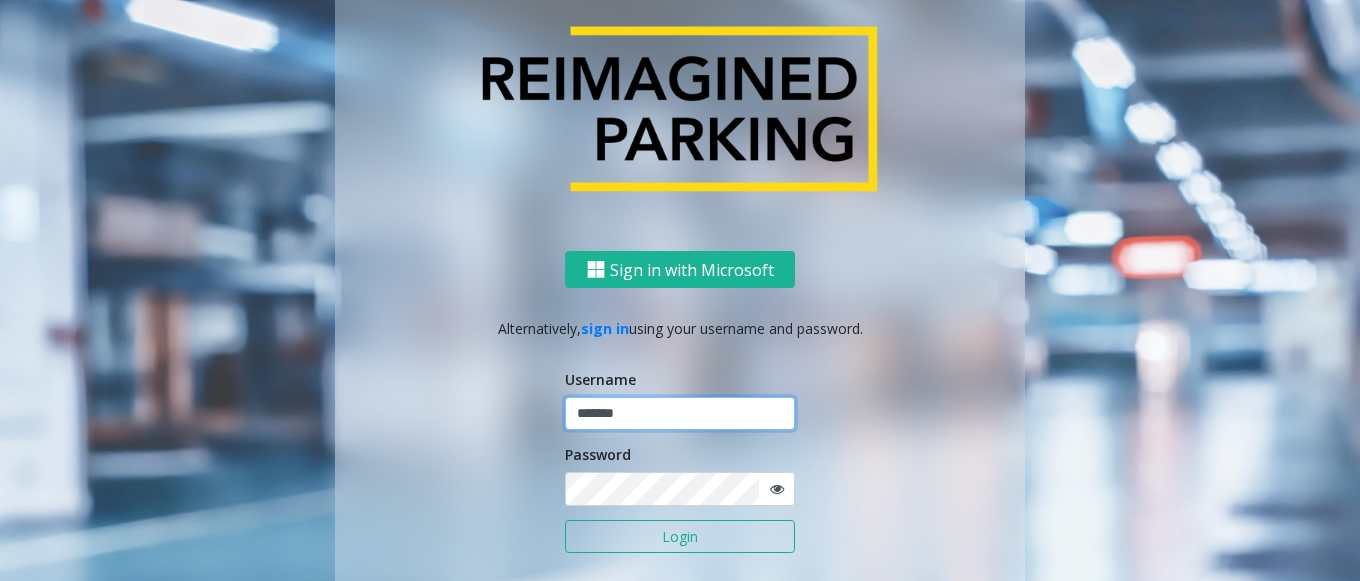 type on "*******" 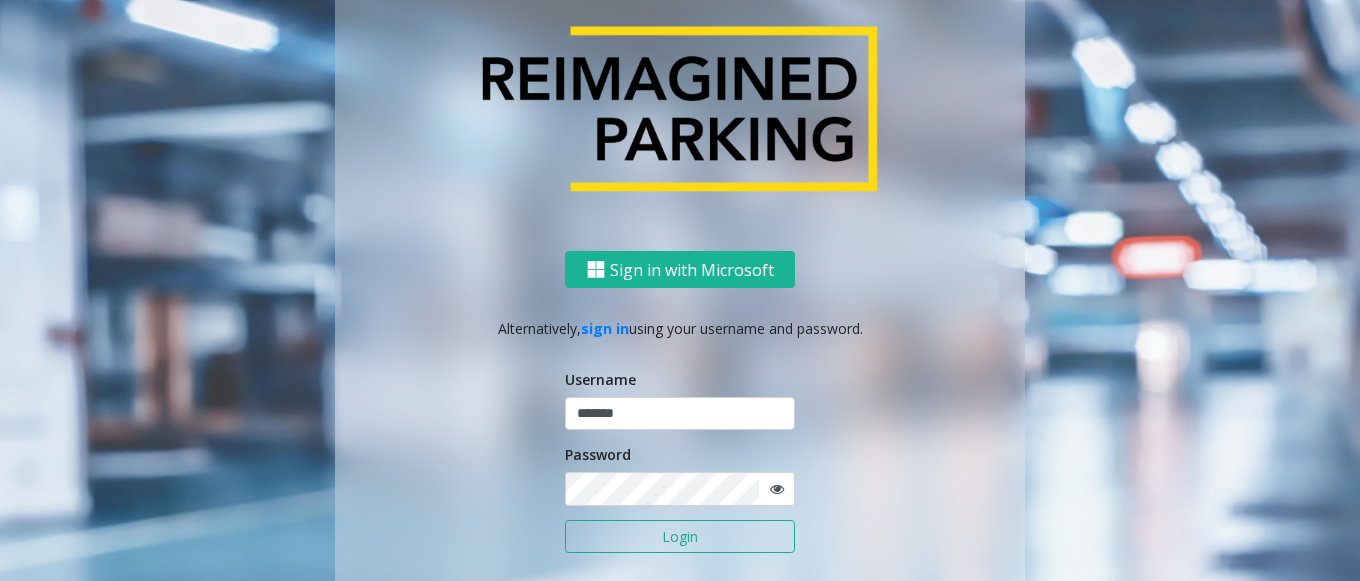 click 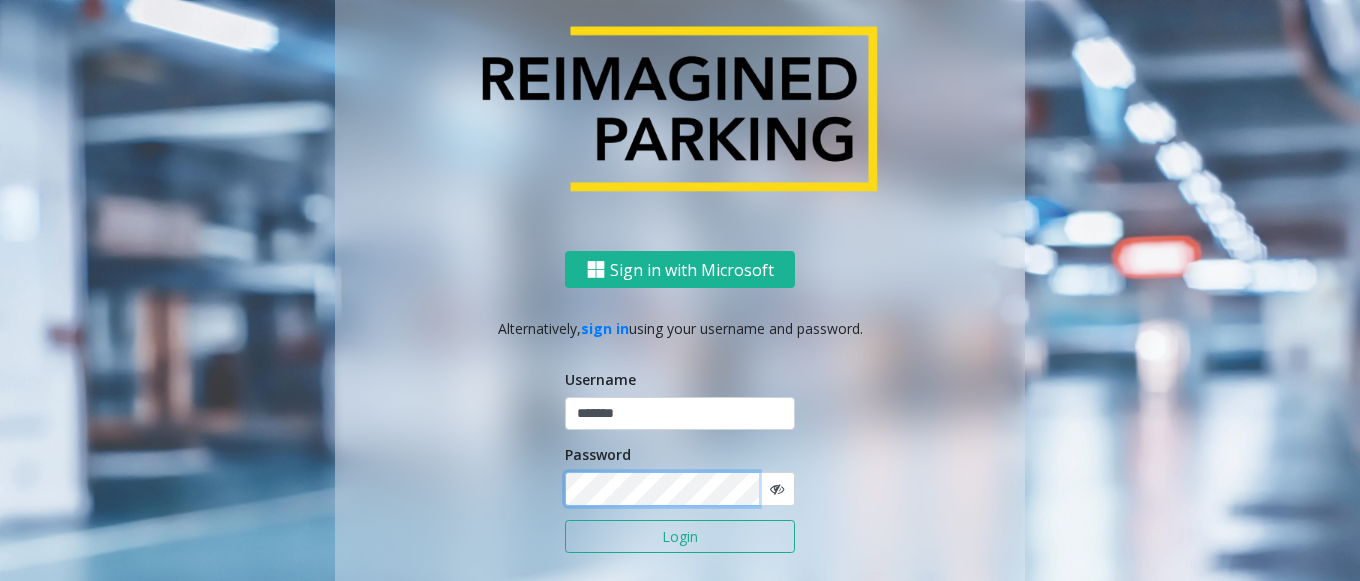 click on "Sign in with Microsoft   Alternatively,   sign in  using your username and password.  Username ******* Password Login" 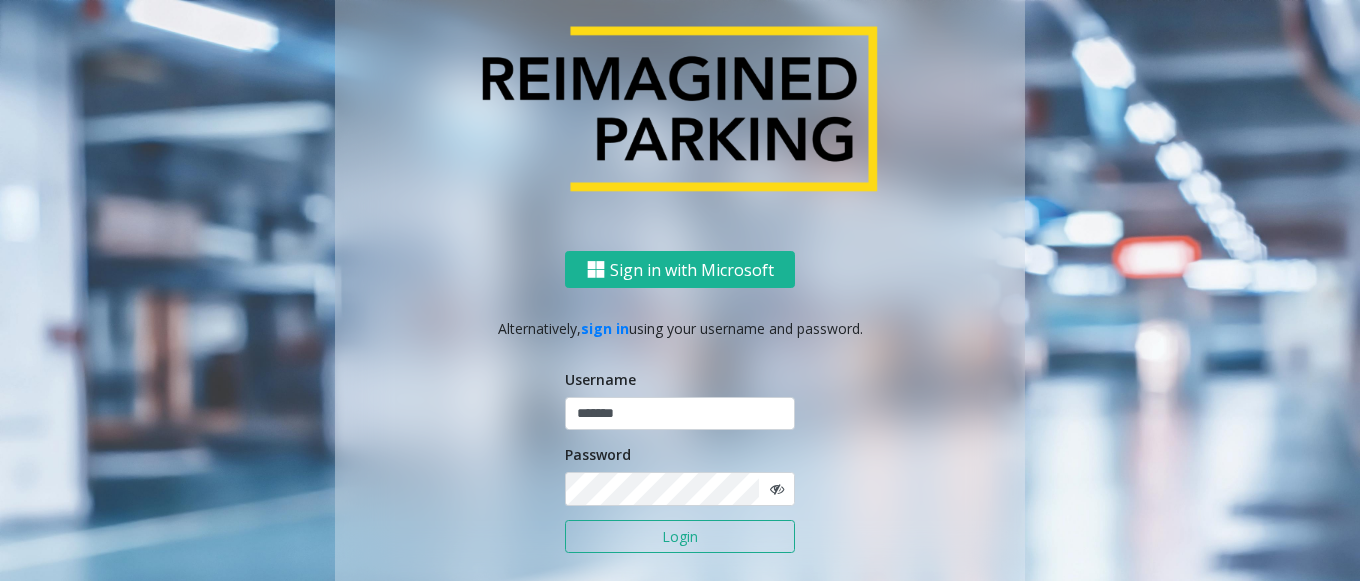 click on "Login" 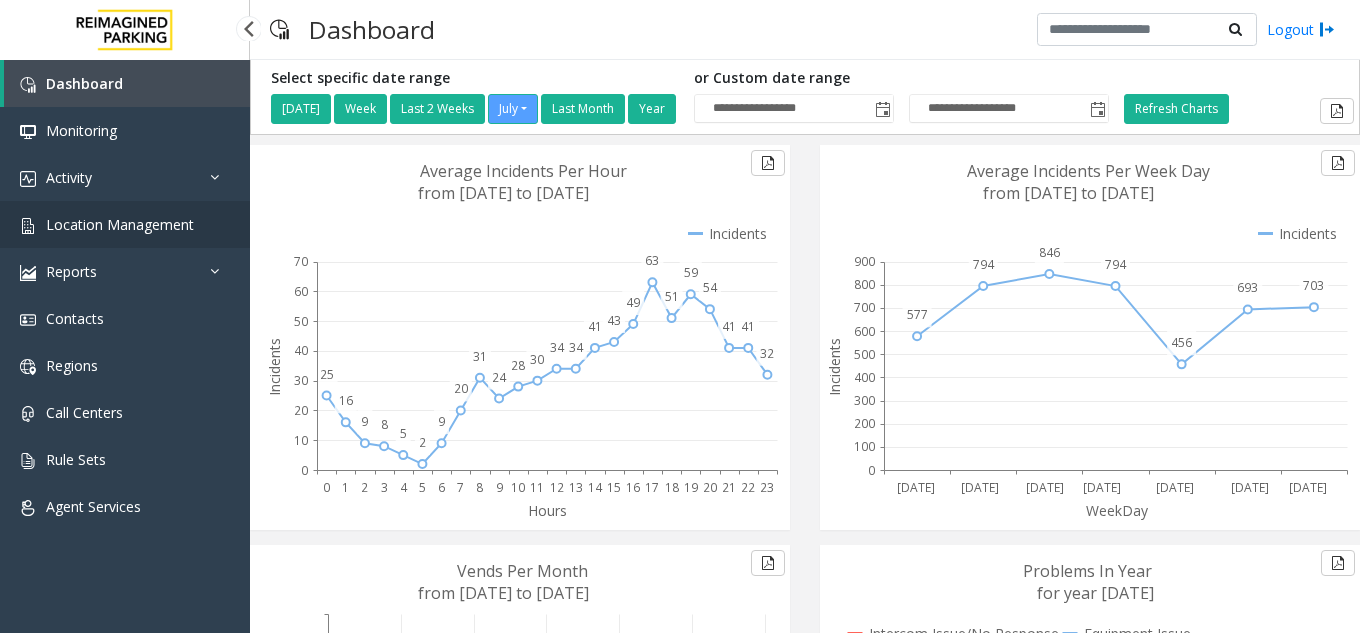 click on "Location Management" at bounding box center (125, 224) 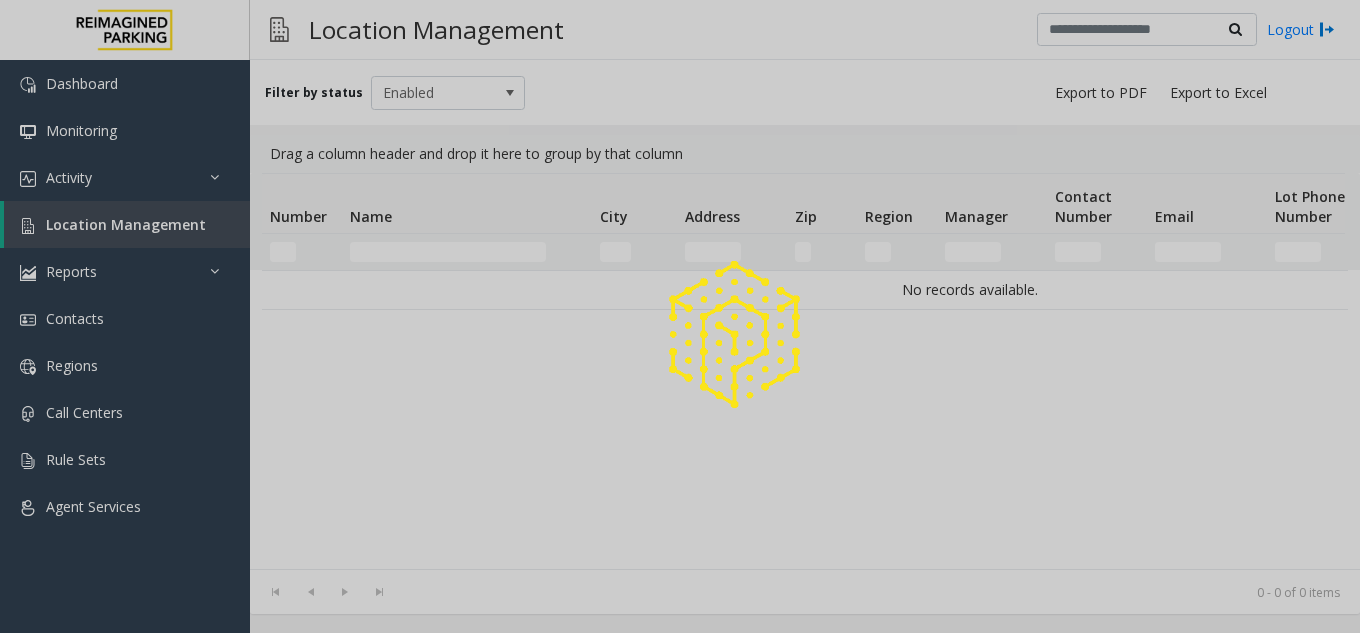 click 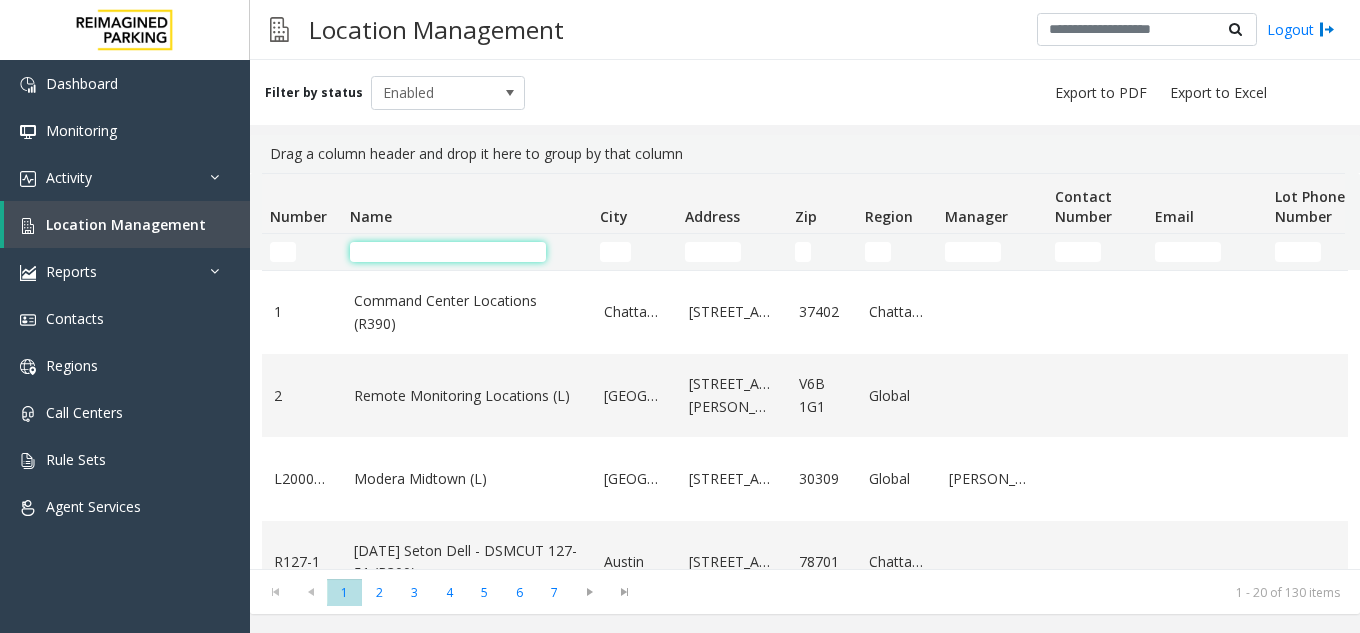 click 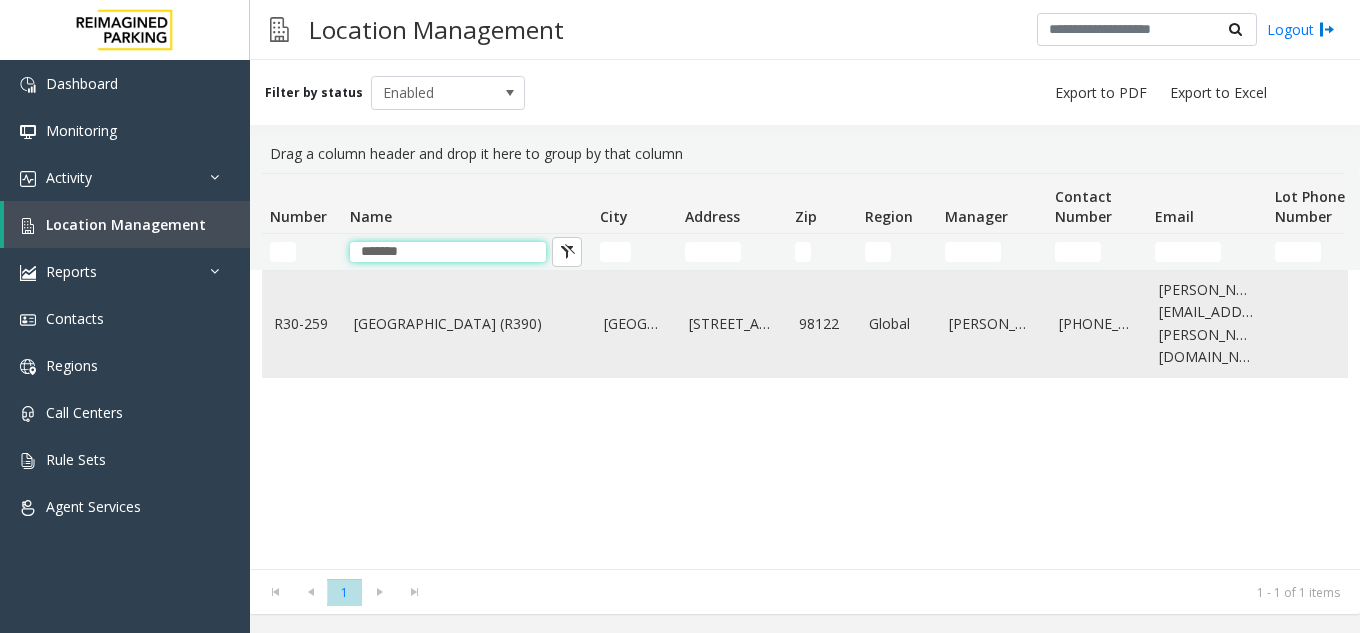 type on "******" 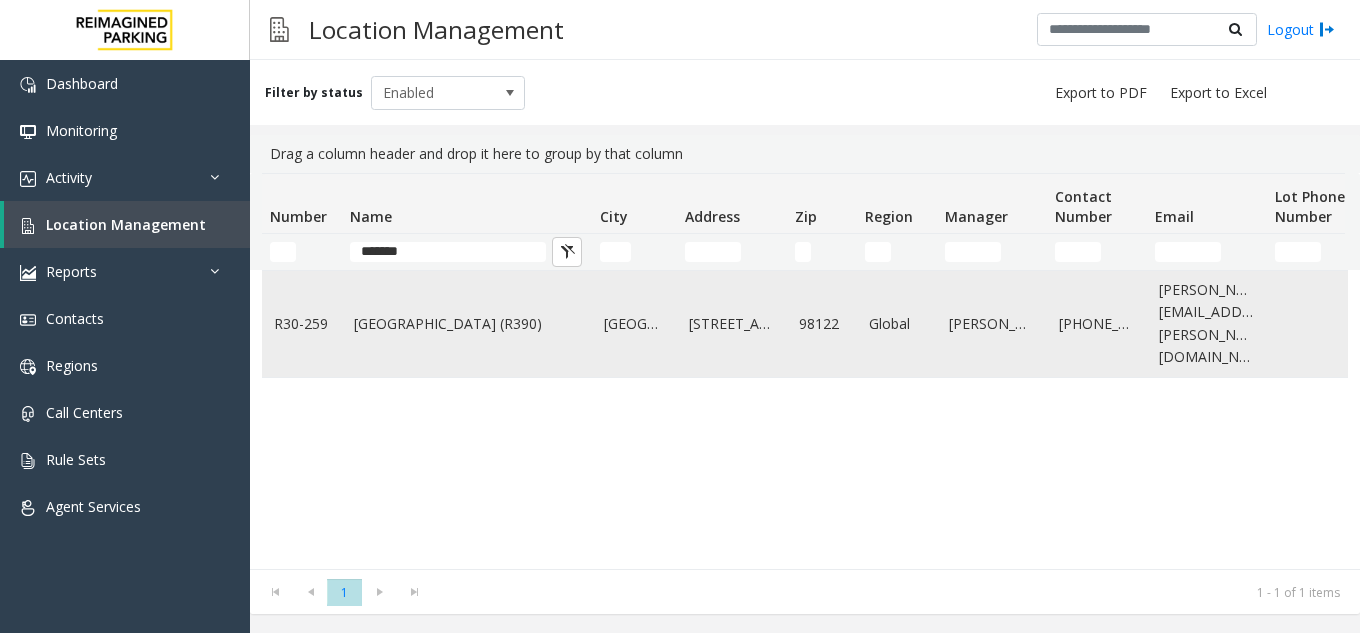 click on "Cherry Hill (R390)" 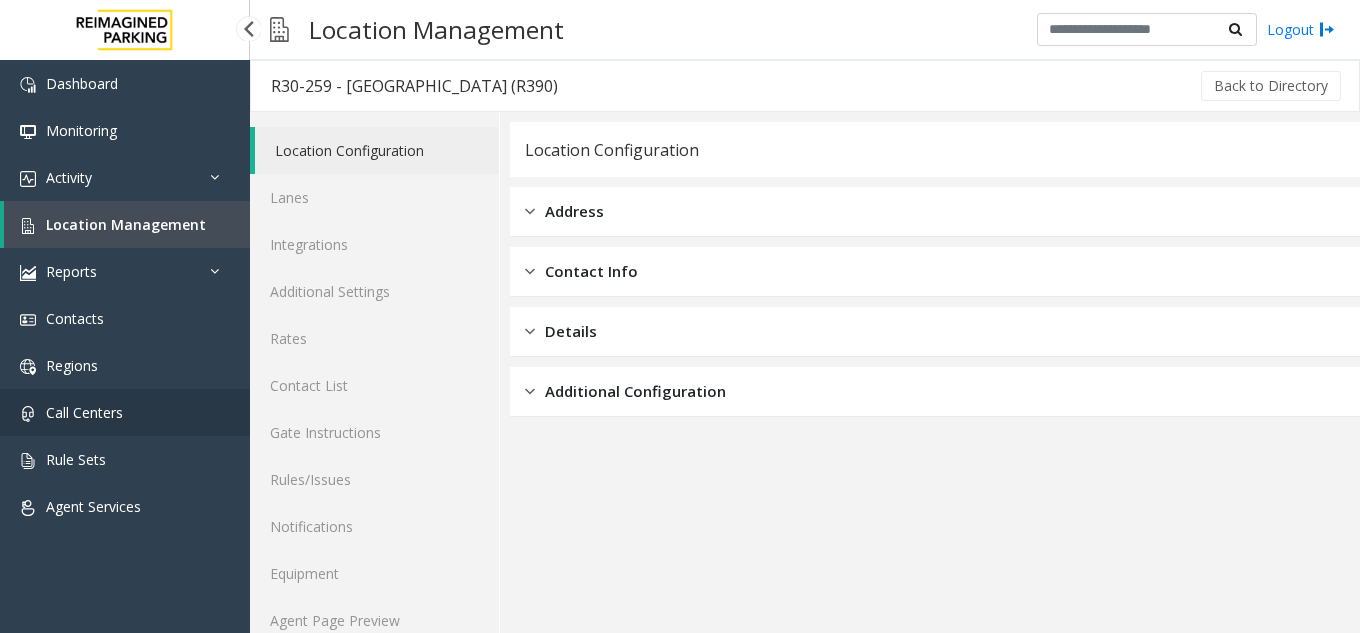 click on "Call Centers" at bounding box center (125, 412) 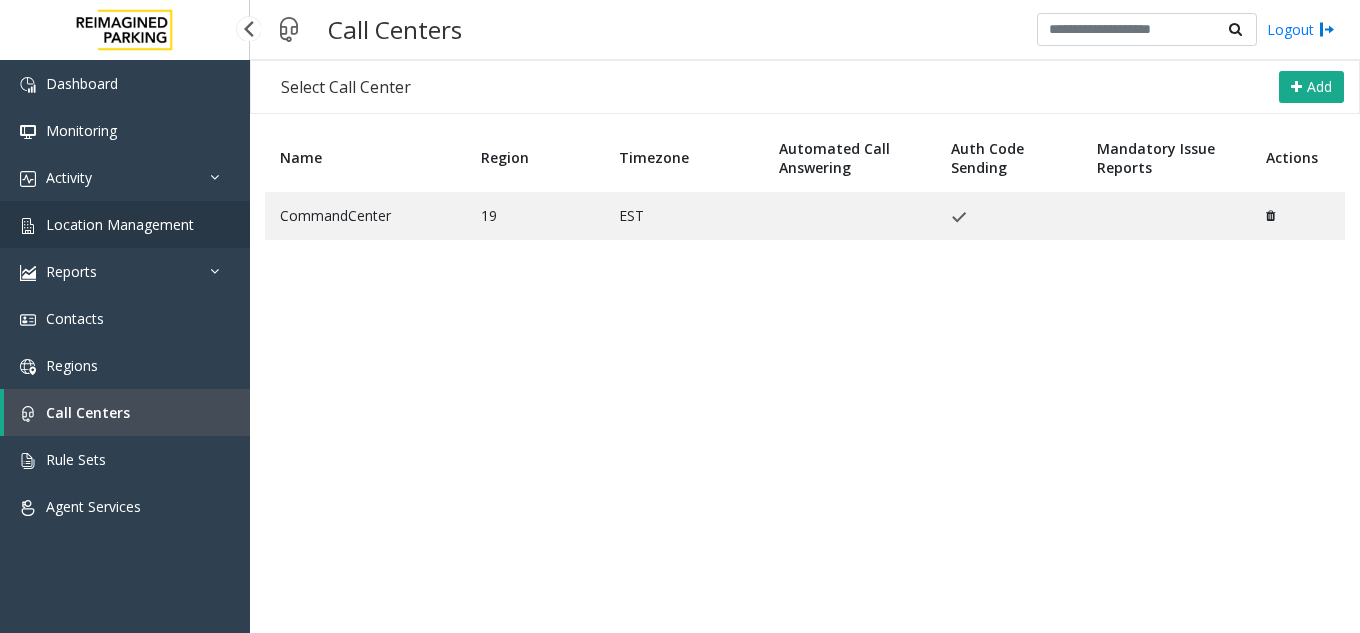 click on "Location Management" at bounding box center (125, 224) 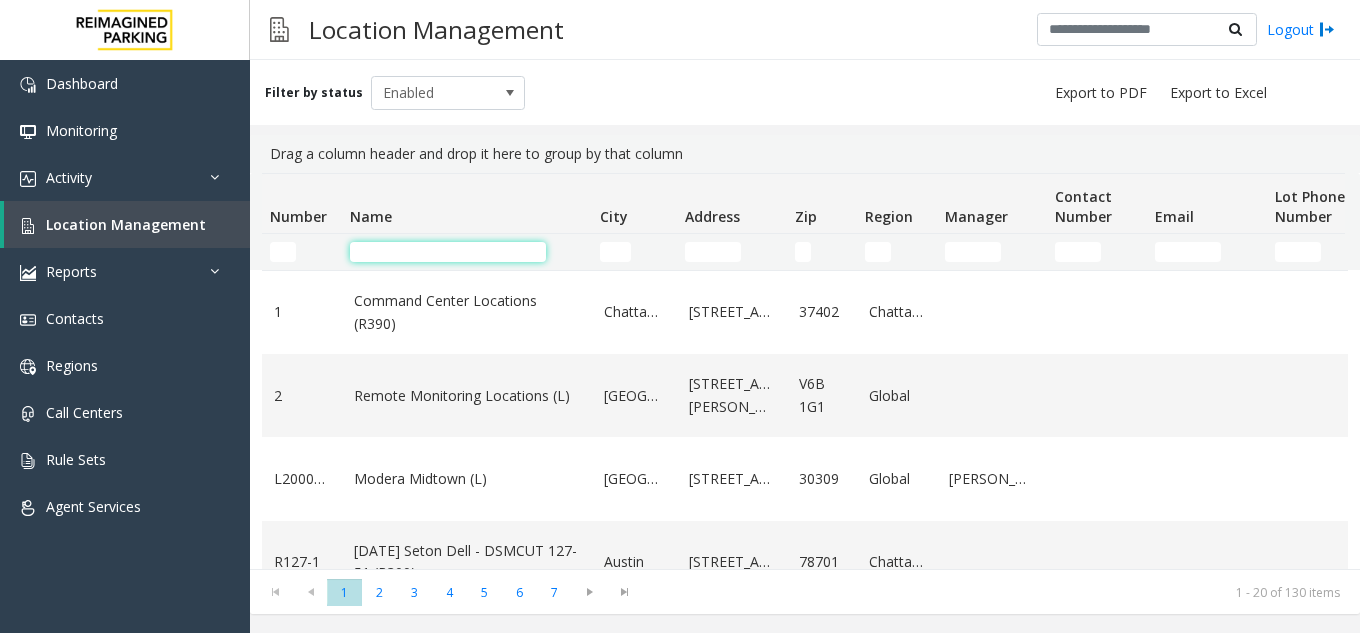 click 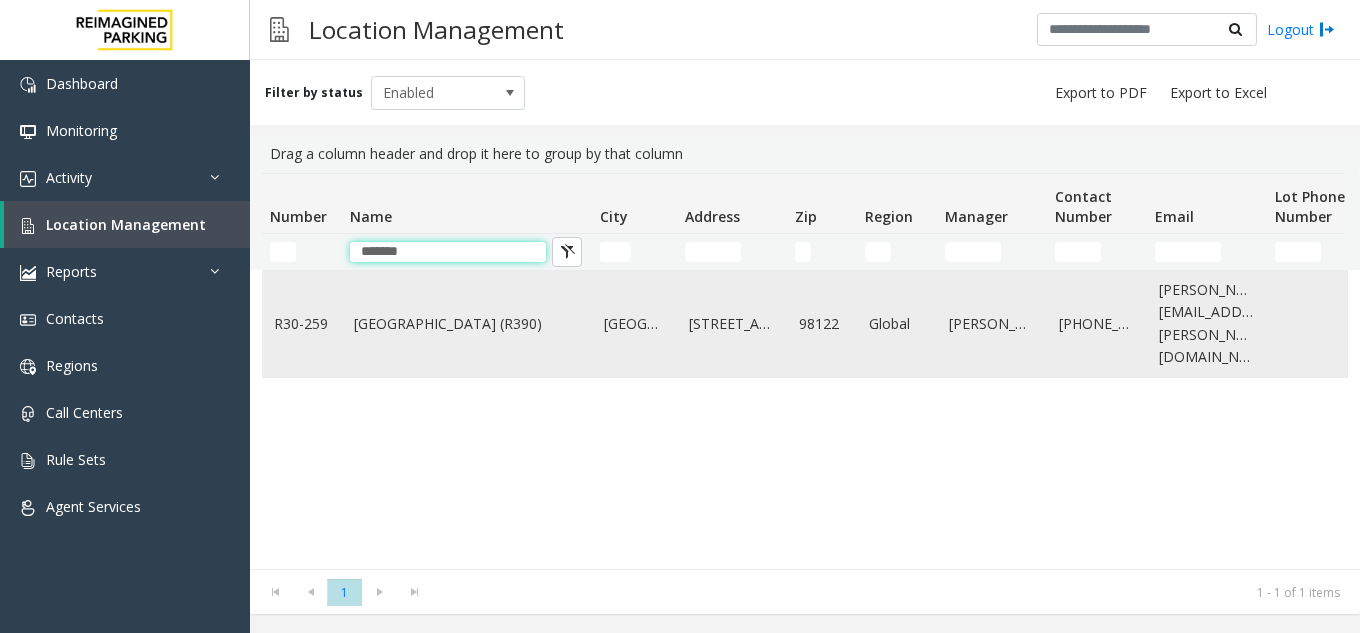 type on "******" 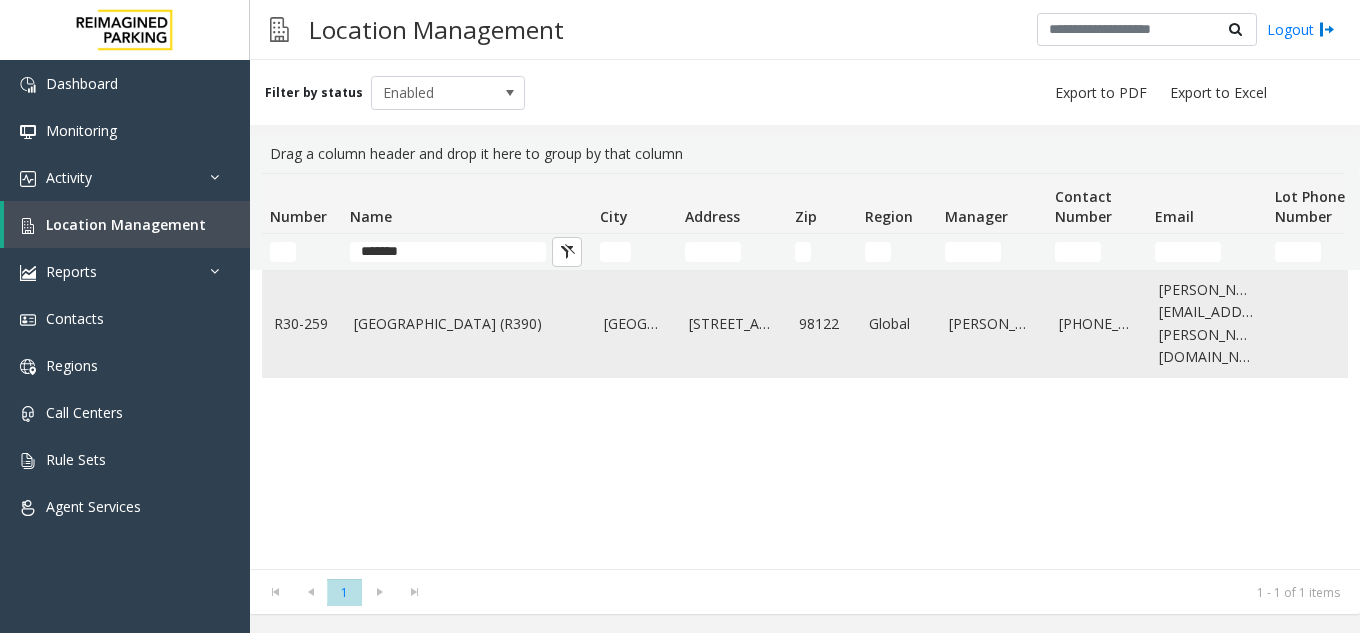 click on "Cherry Hill (R390)" 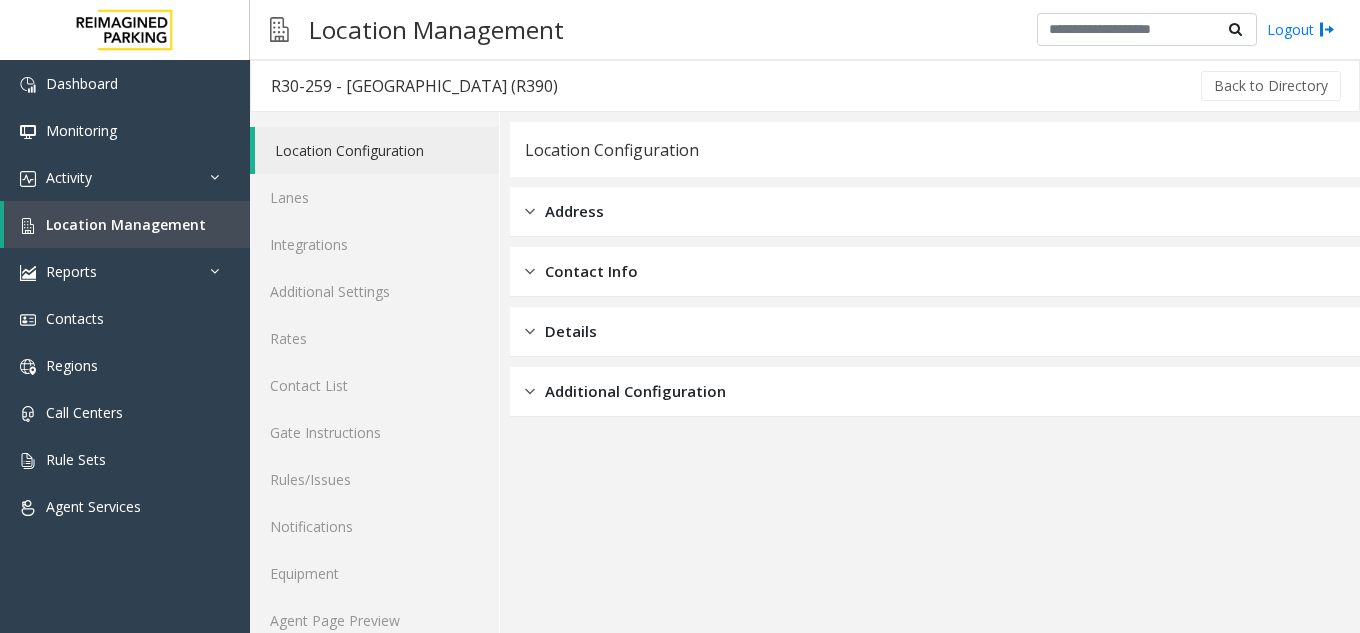 scroll, scrollTop: 26, scrollLeft: 0, axis: vertical 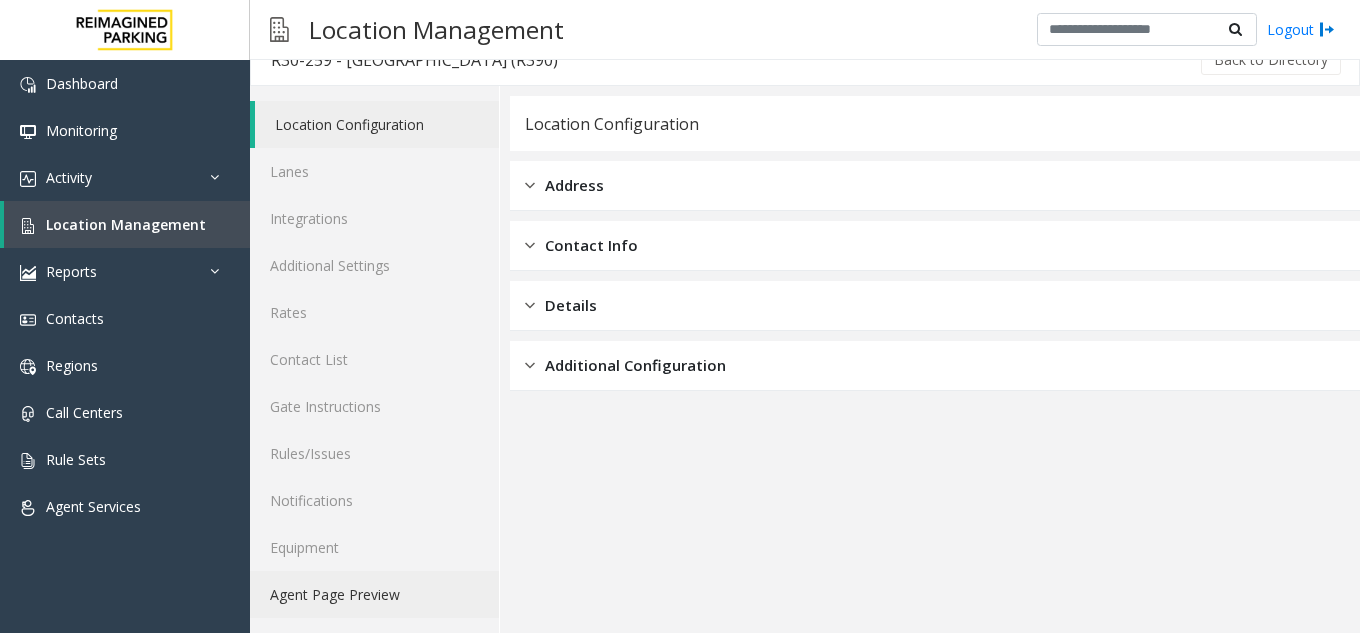 click on "Agent Page Preview" 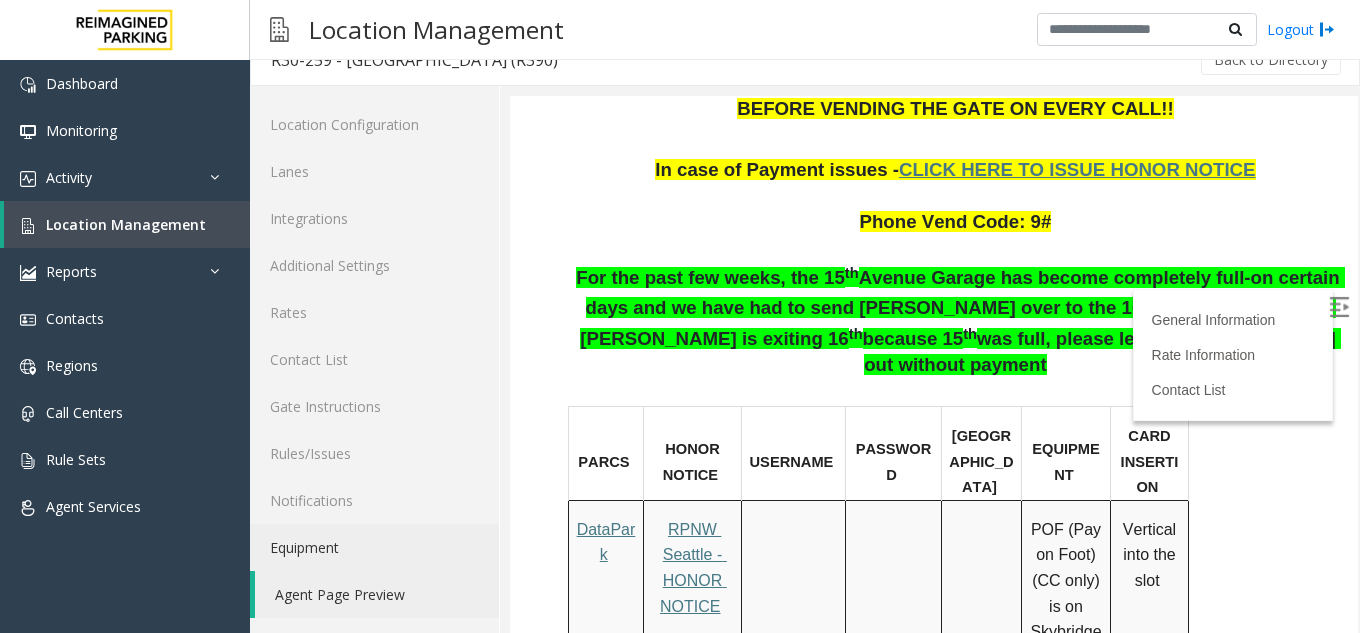 scroll, scrollTop: 800, scrollLeft: 0, axis: vertical 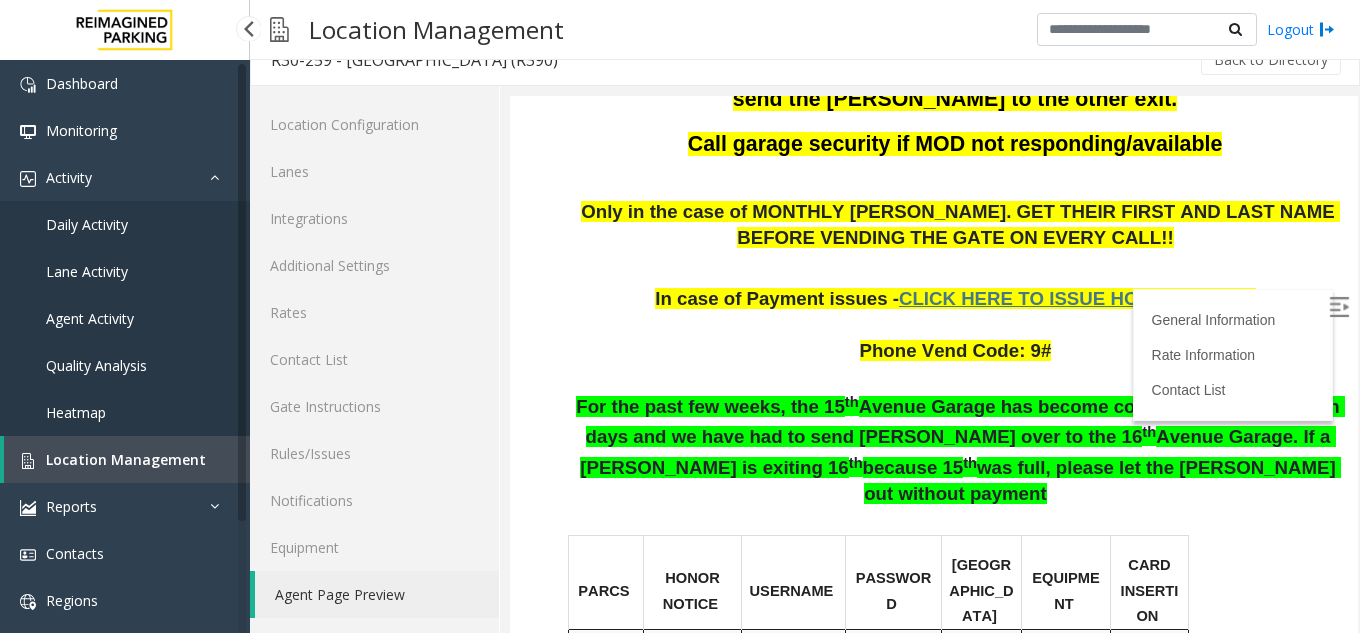 click on "Daily Activity" at bounding box center [125, 224] 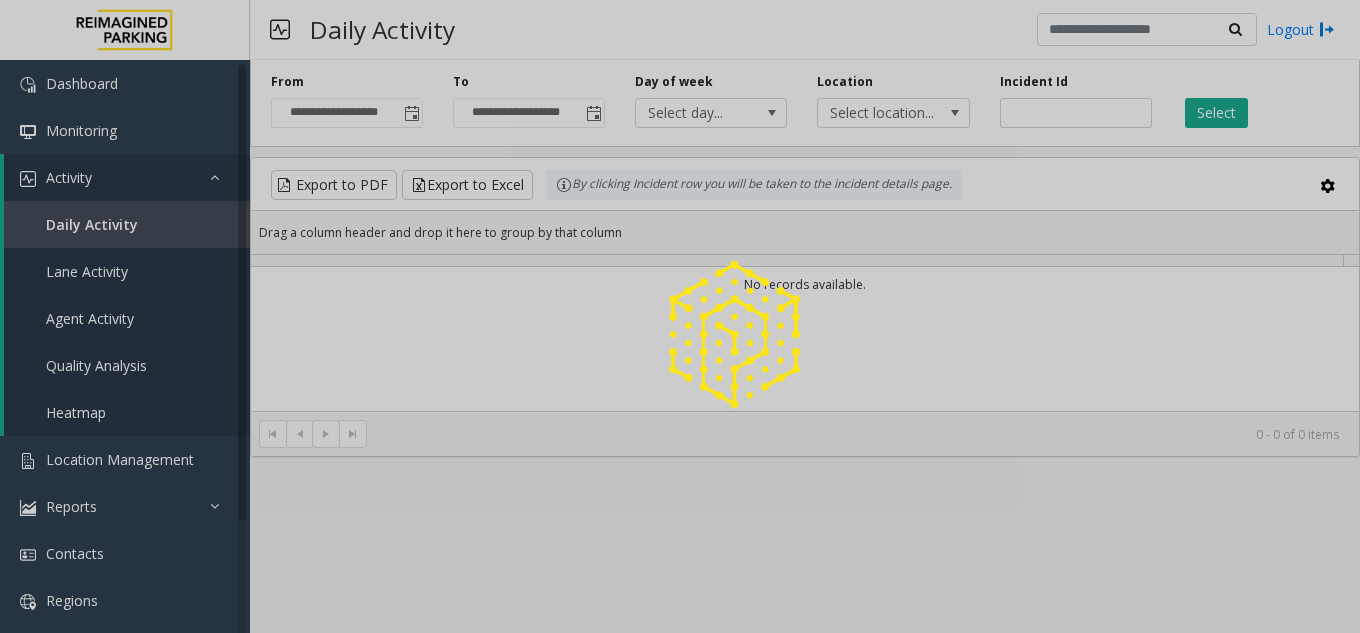 click 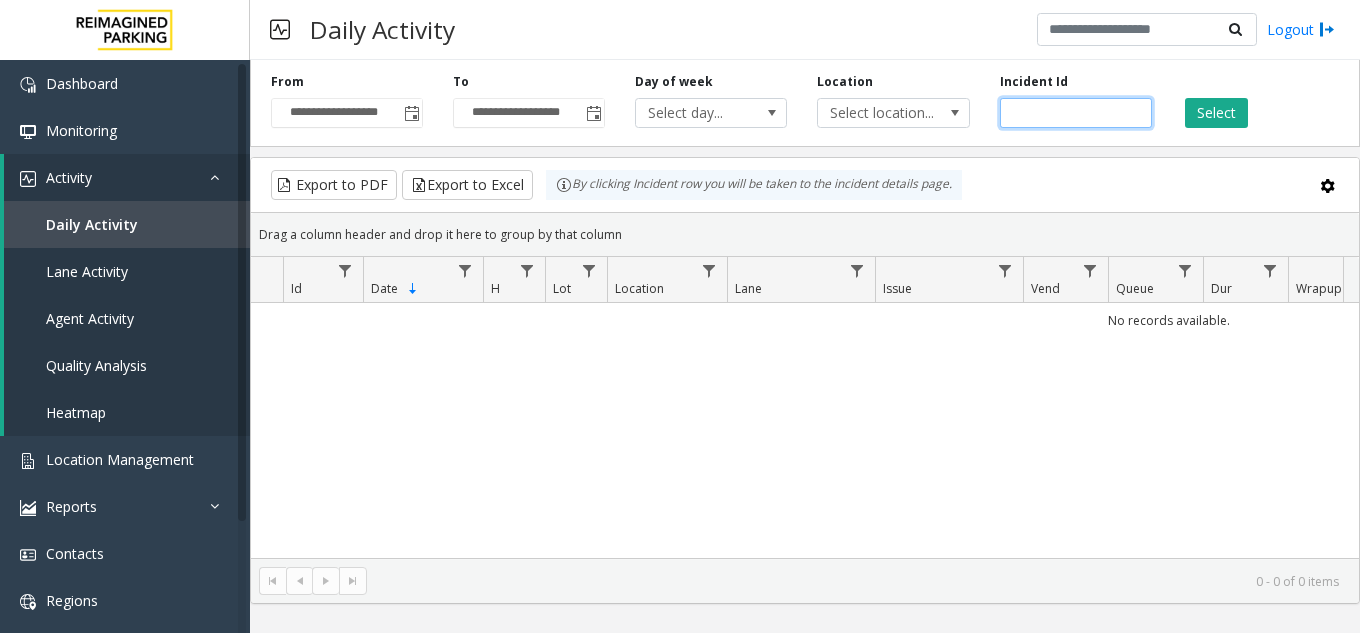 click 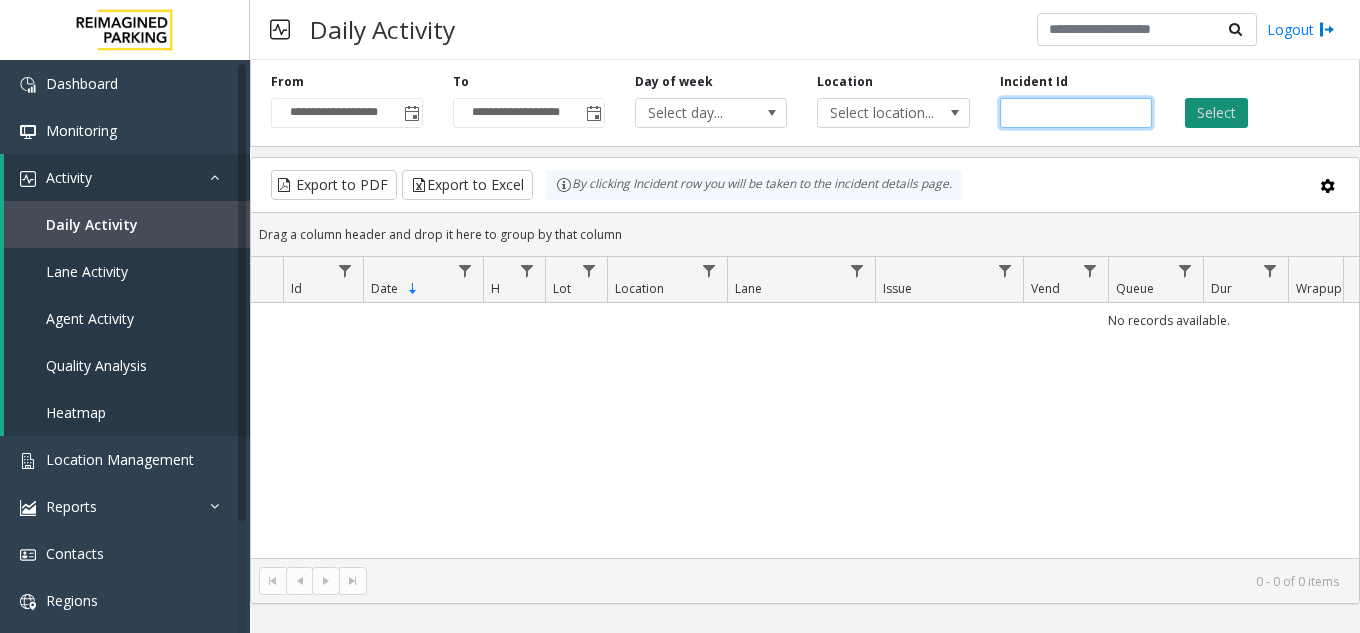 type on "*******" 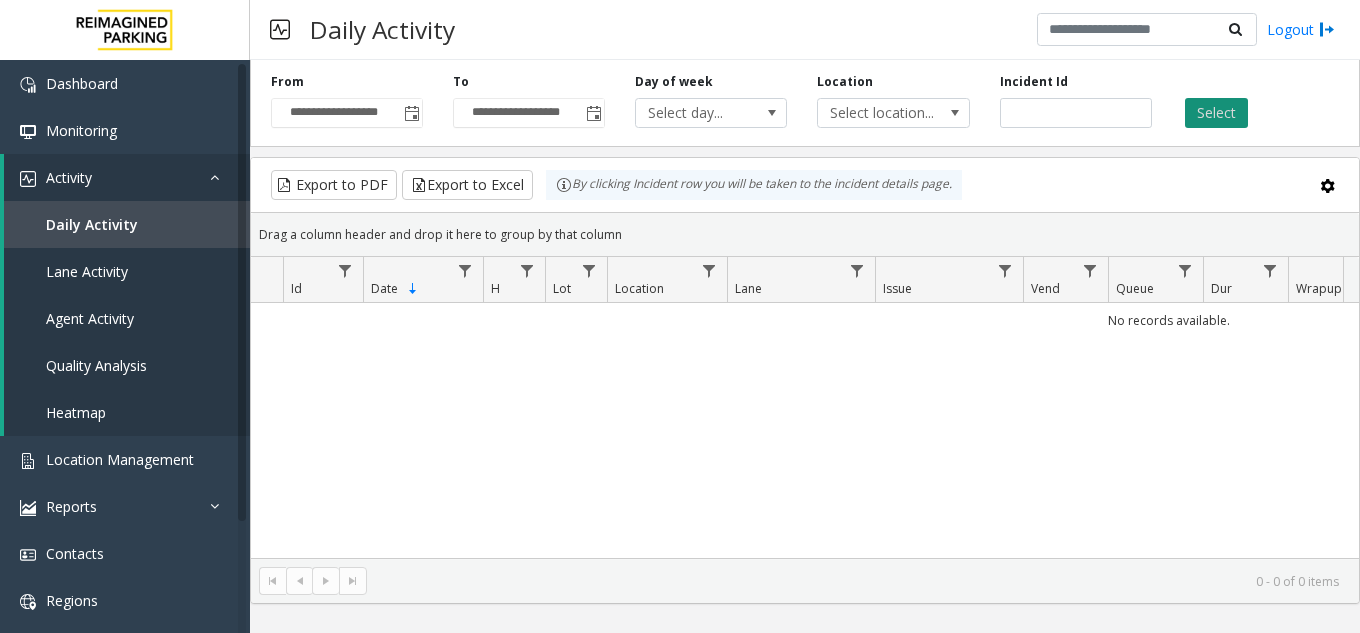 click on "Select" 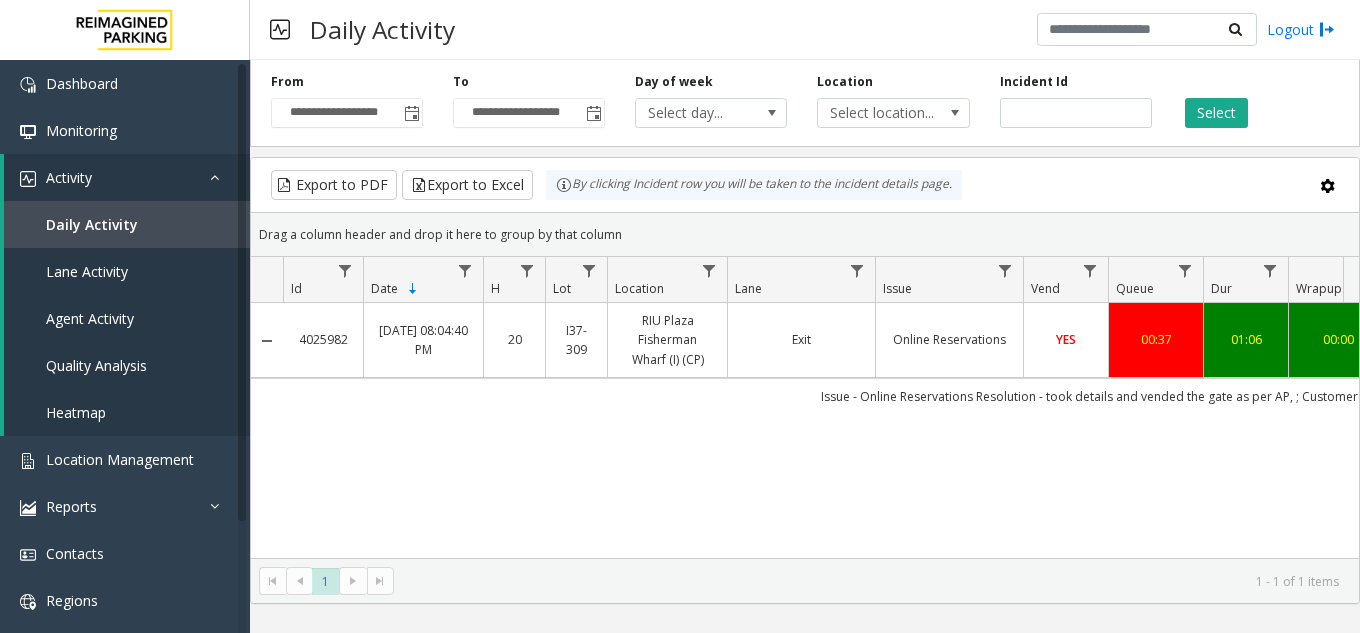 scroll, scrollTop: 0, scrollLeft: 255, axis: horizontal 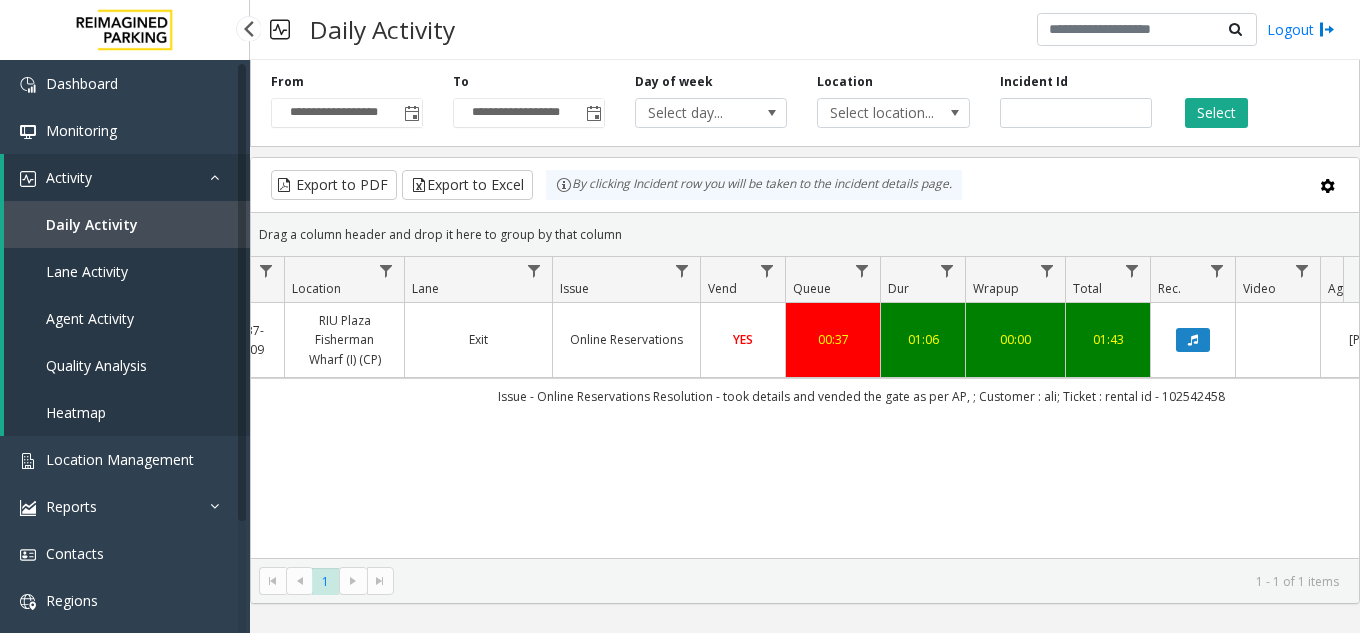 click on "Lane Activity" at bounding box center (87, 271) 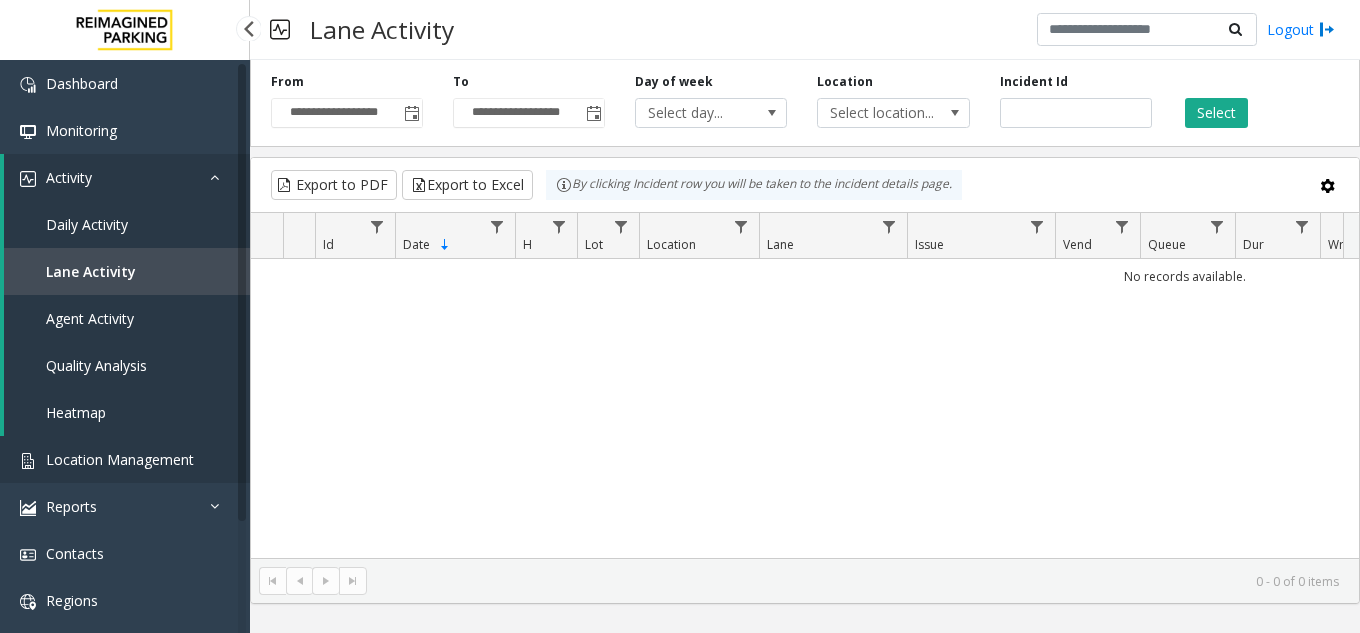 click on "Location Management" at bounding box center (120, 459) 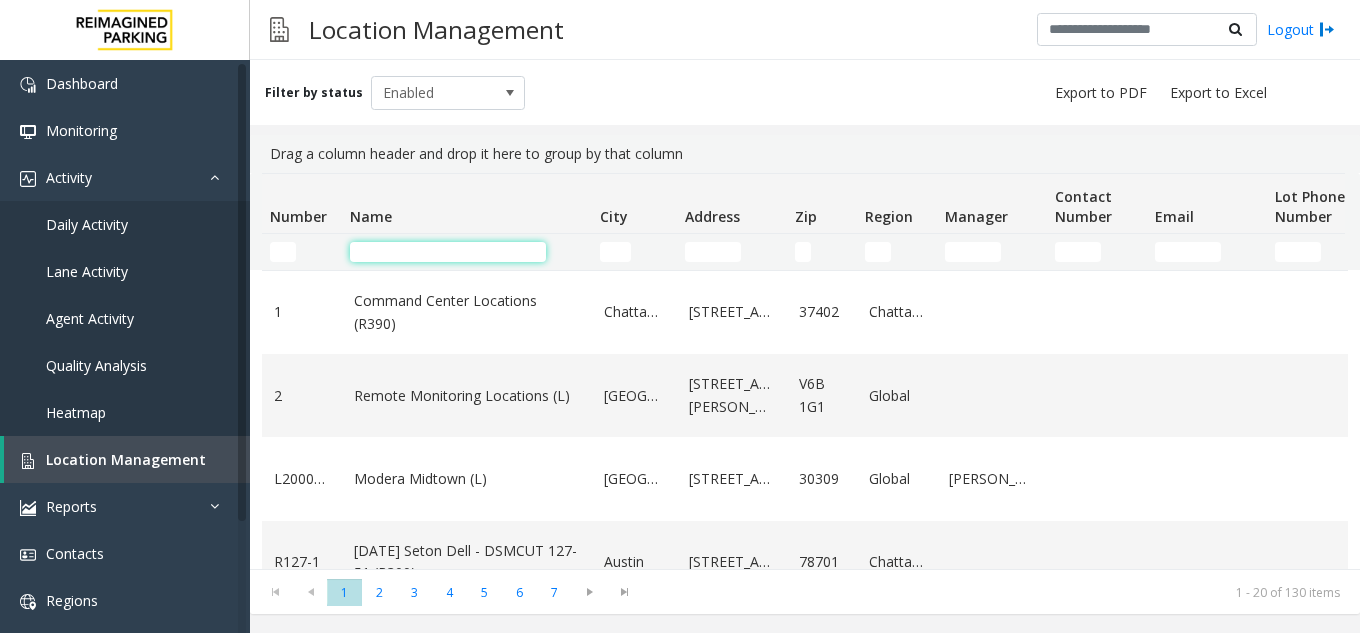 click 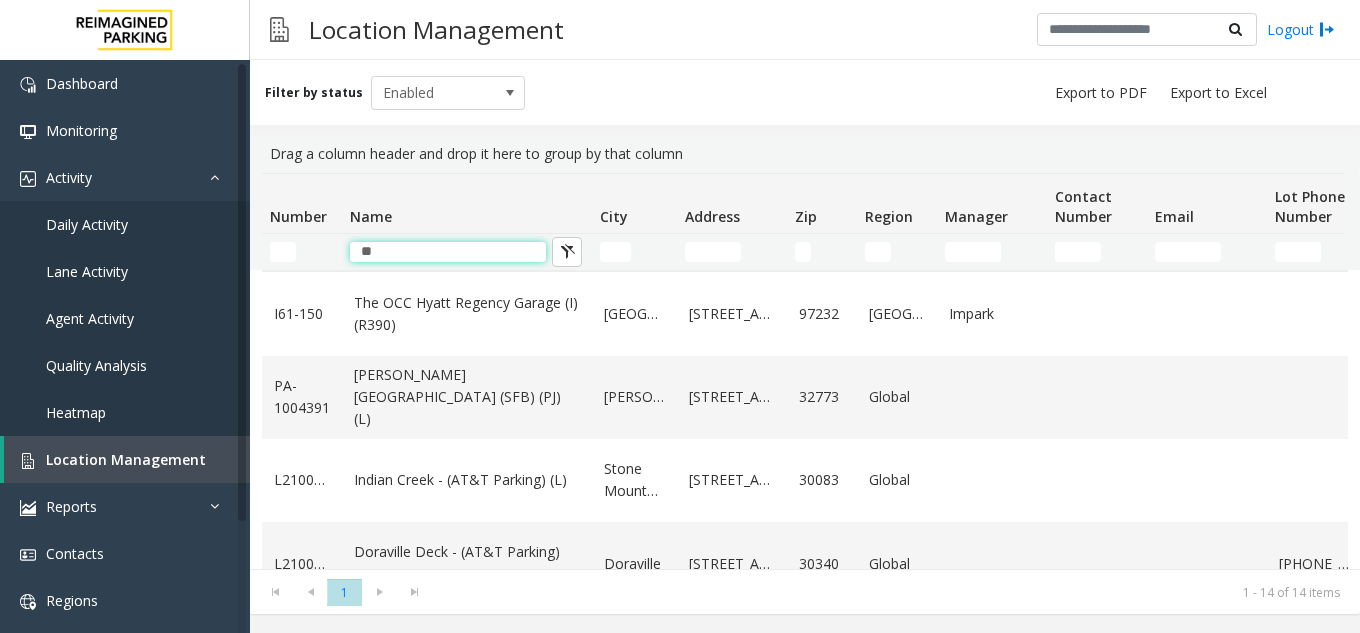 scroll, scrollTop: 200, scrollLeft: 0, axis: vertical 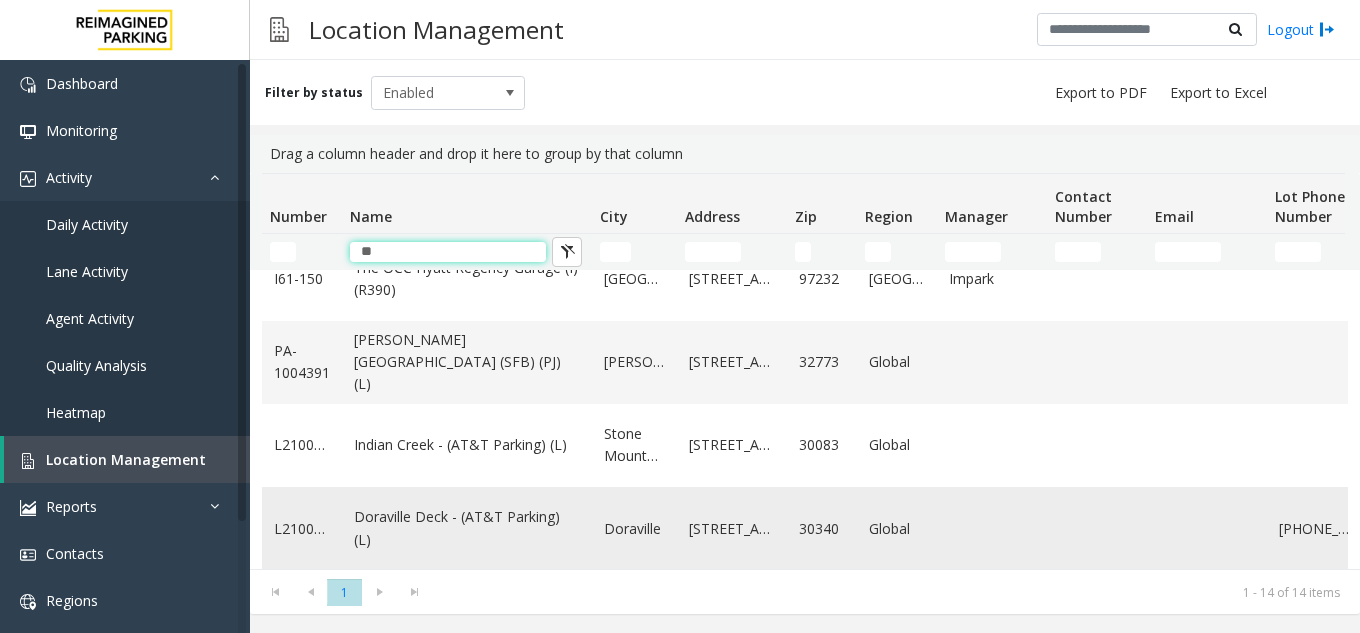 type on "**" 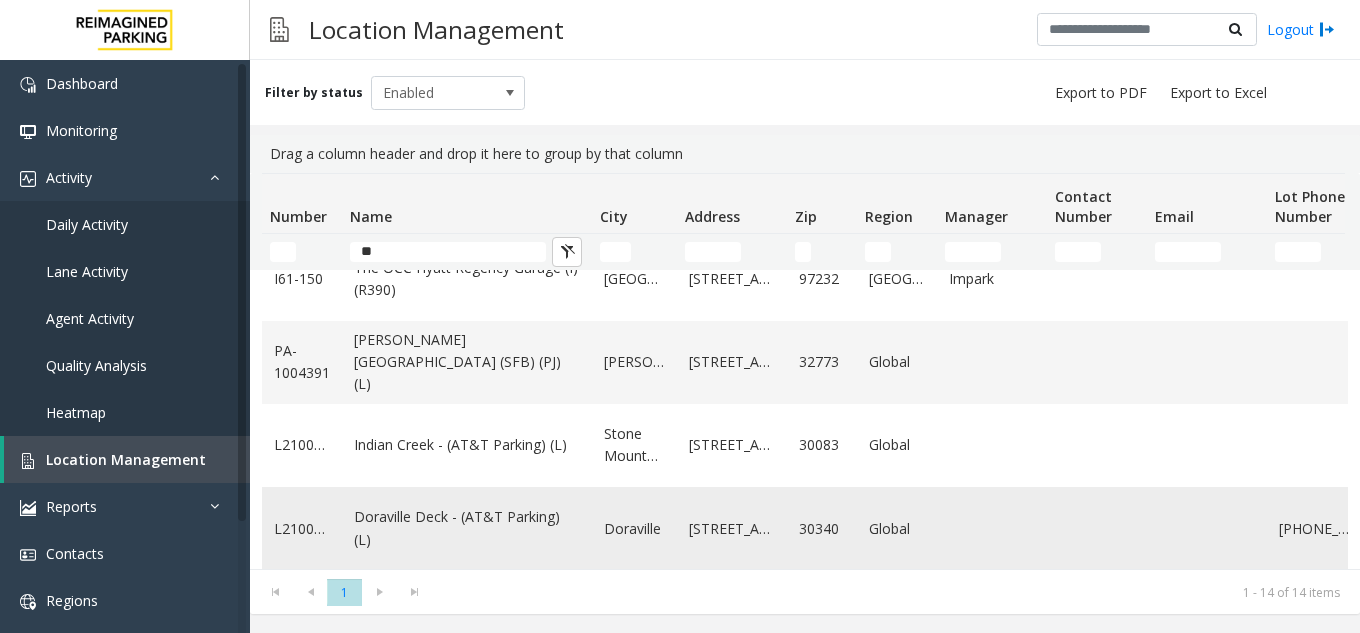 click on "Doraville Deck - (AT&T Parking) (L)" 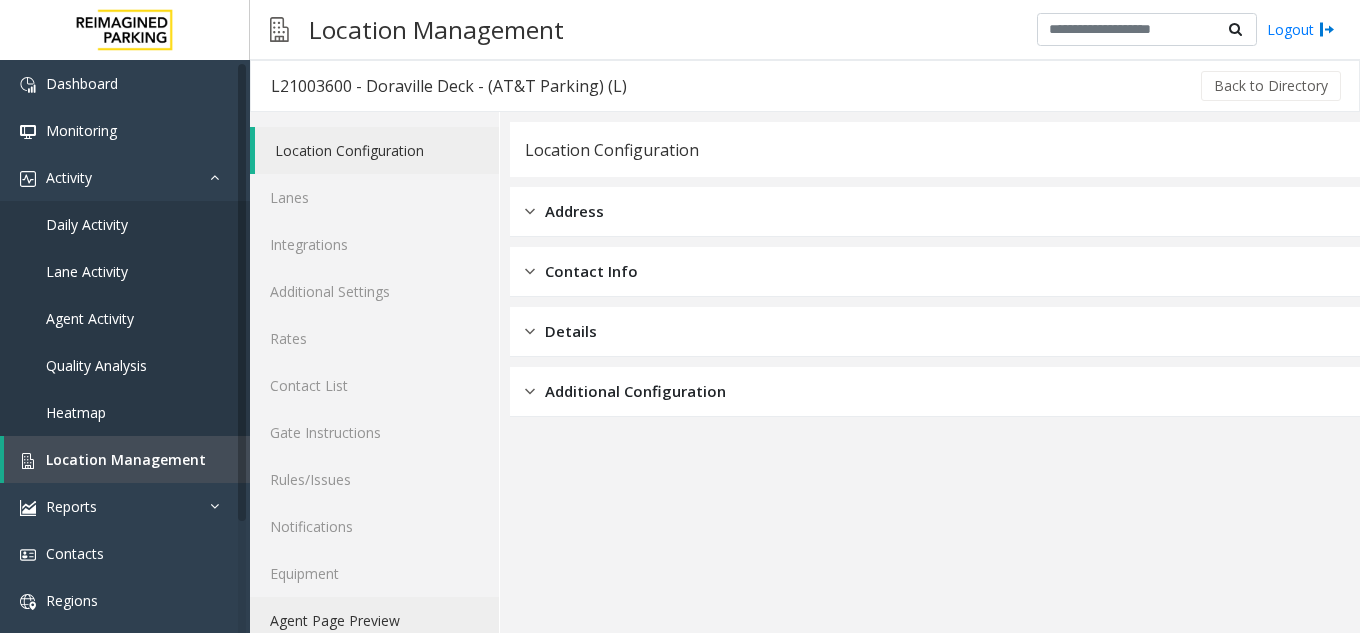 click on "Agent Page Preview" 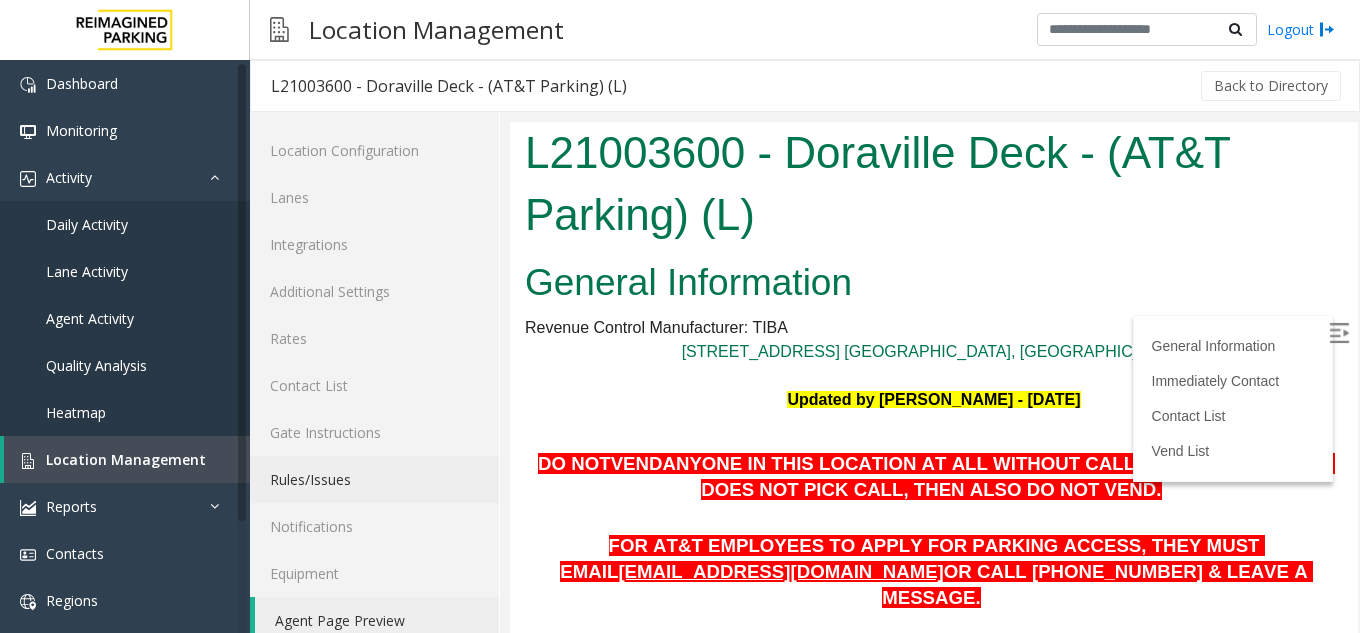 scroll, scrollTop: 0, scrollLeft: 0, axis: both 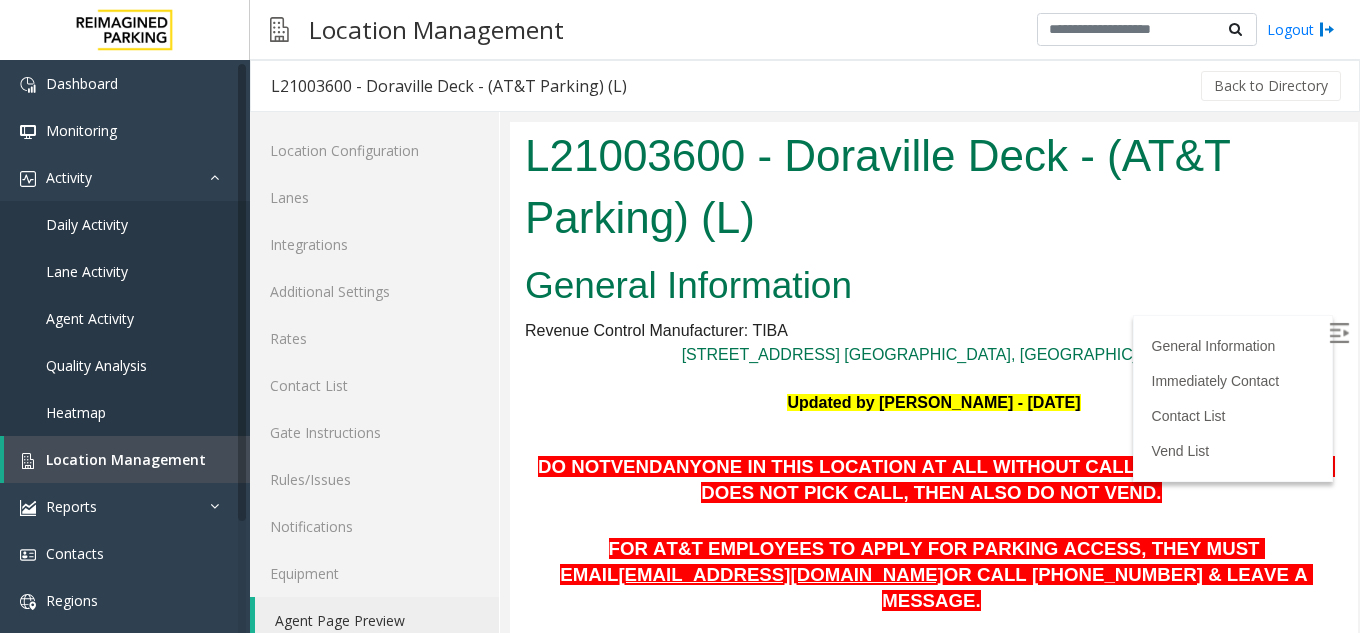 click at bounding box center (1339, 333) 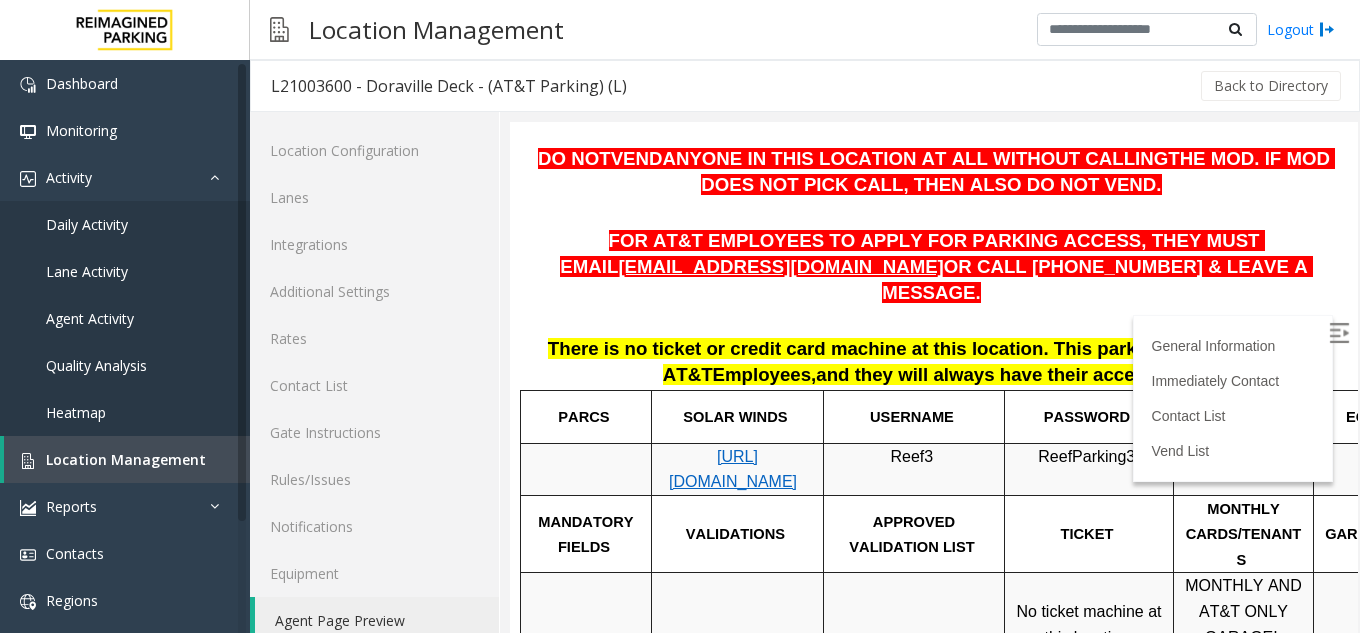 scroll, scrollTop: 100, scrollLeft: 0, axis: vertical 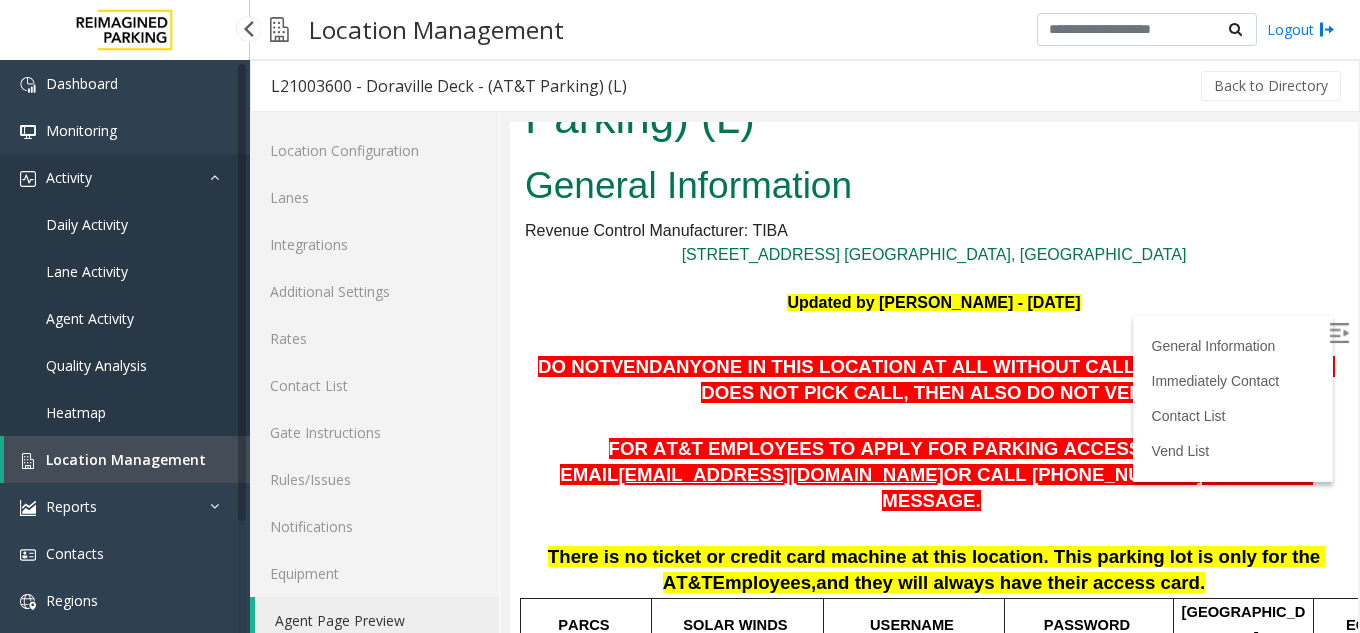 click on "Activity" at bounding box center [69, 177] 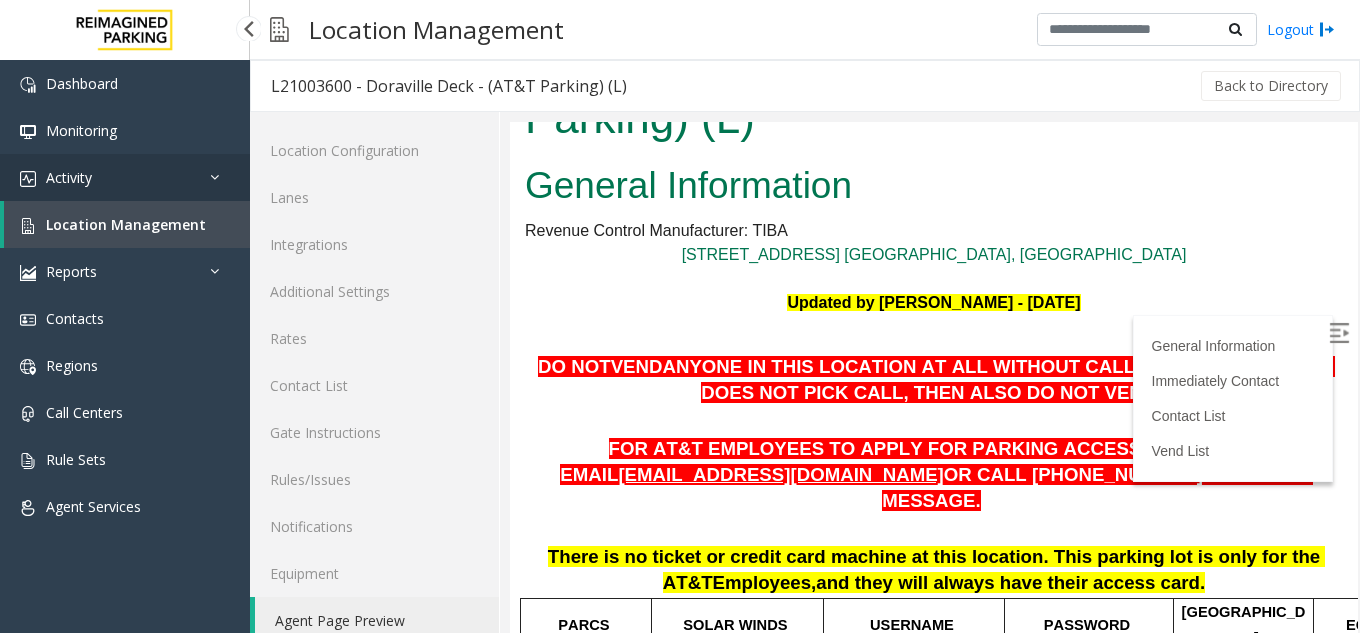 click on "Activity" at bounding box center [69, 177] 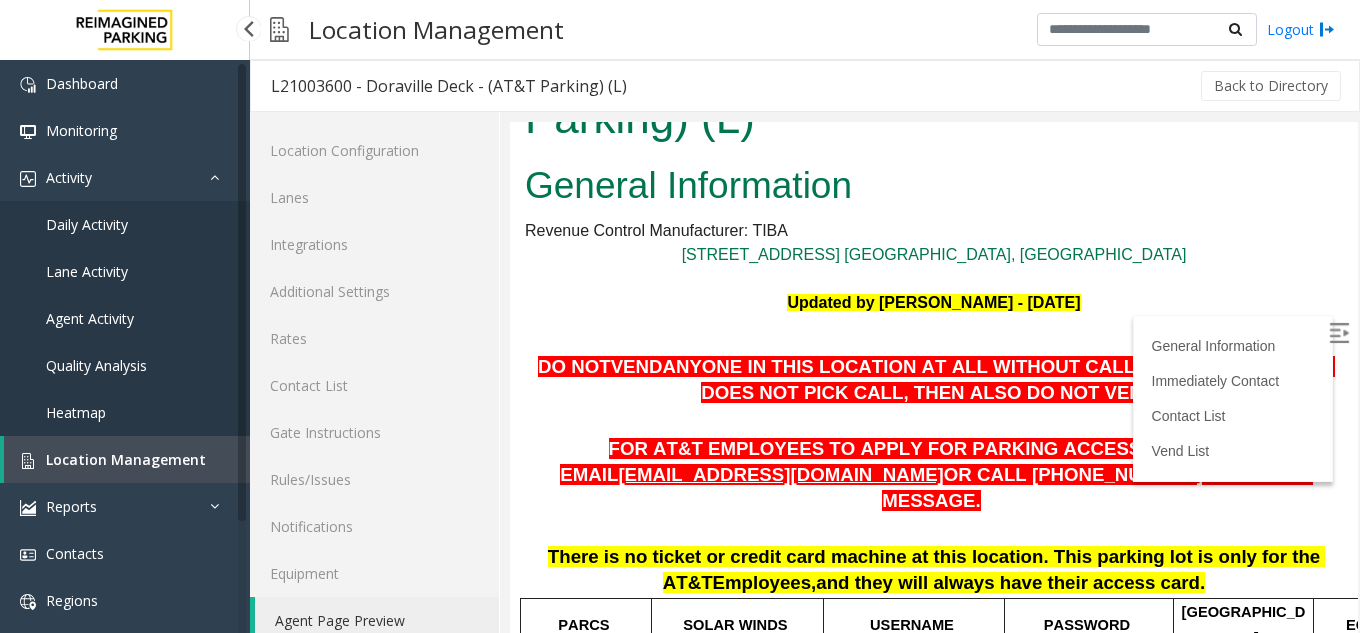 click on "Location Management" at bounding box center (126, 459) 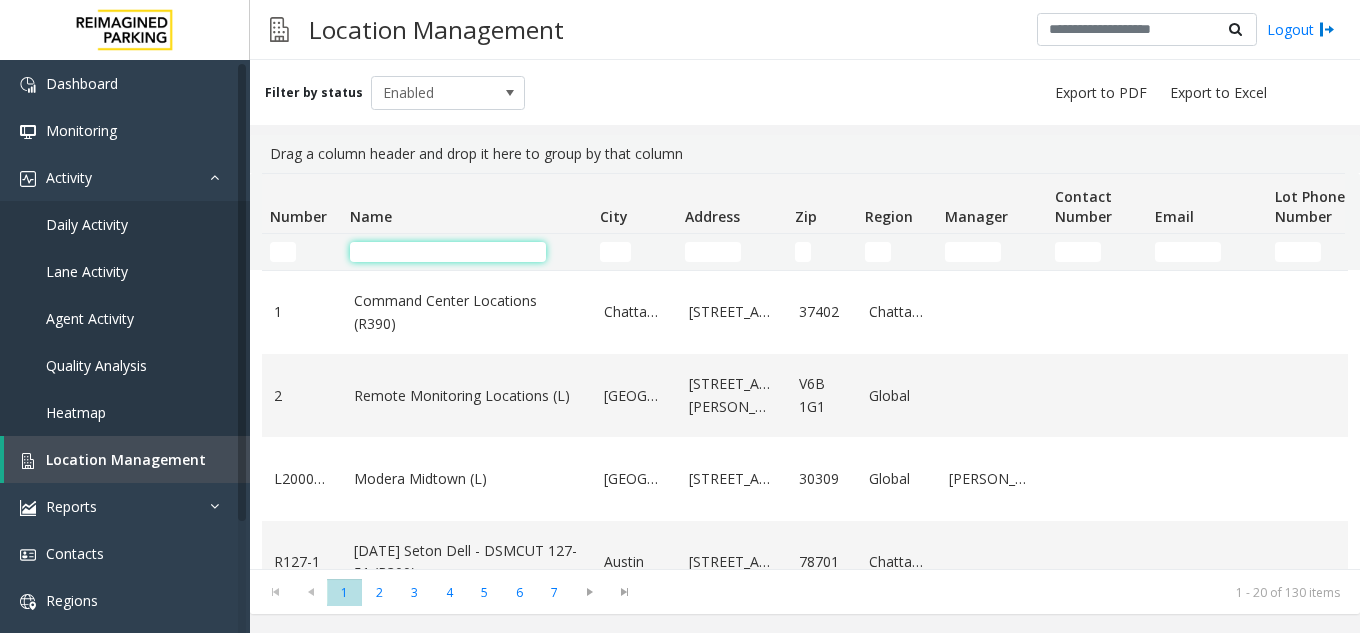 click 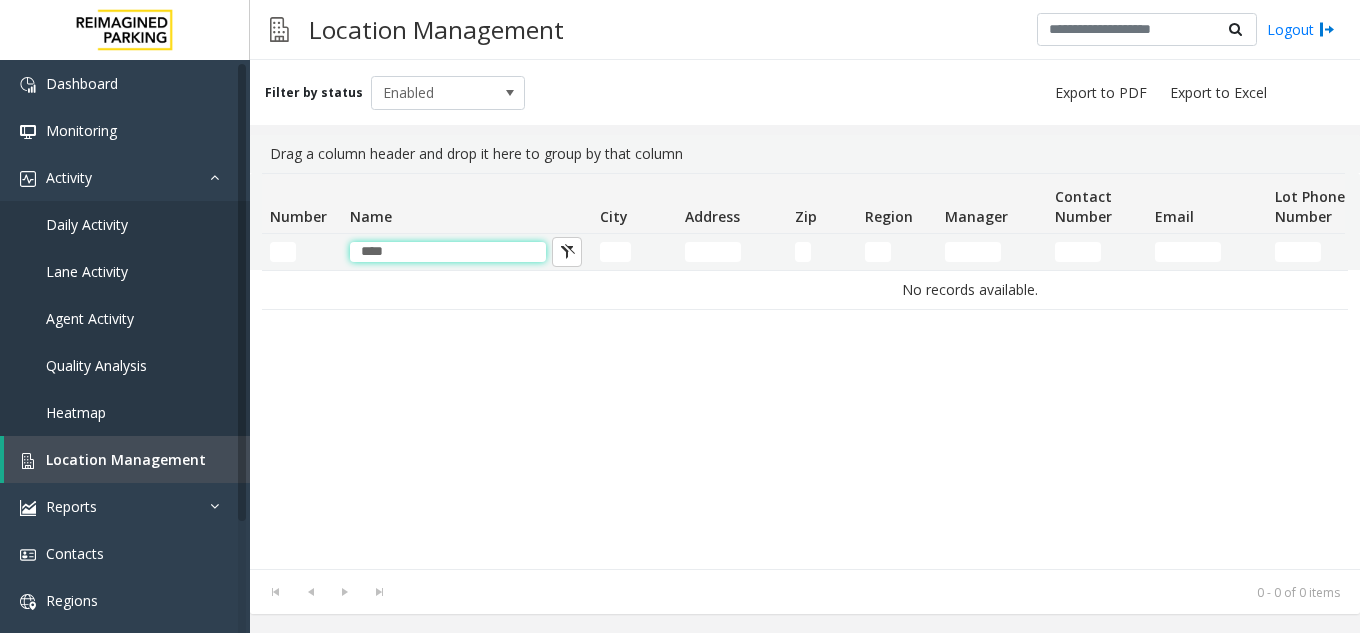 type on "****" 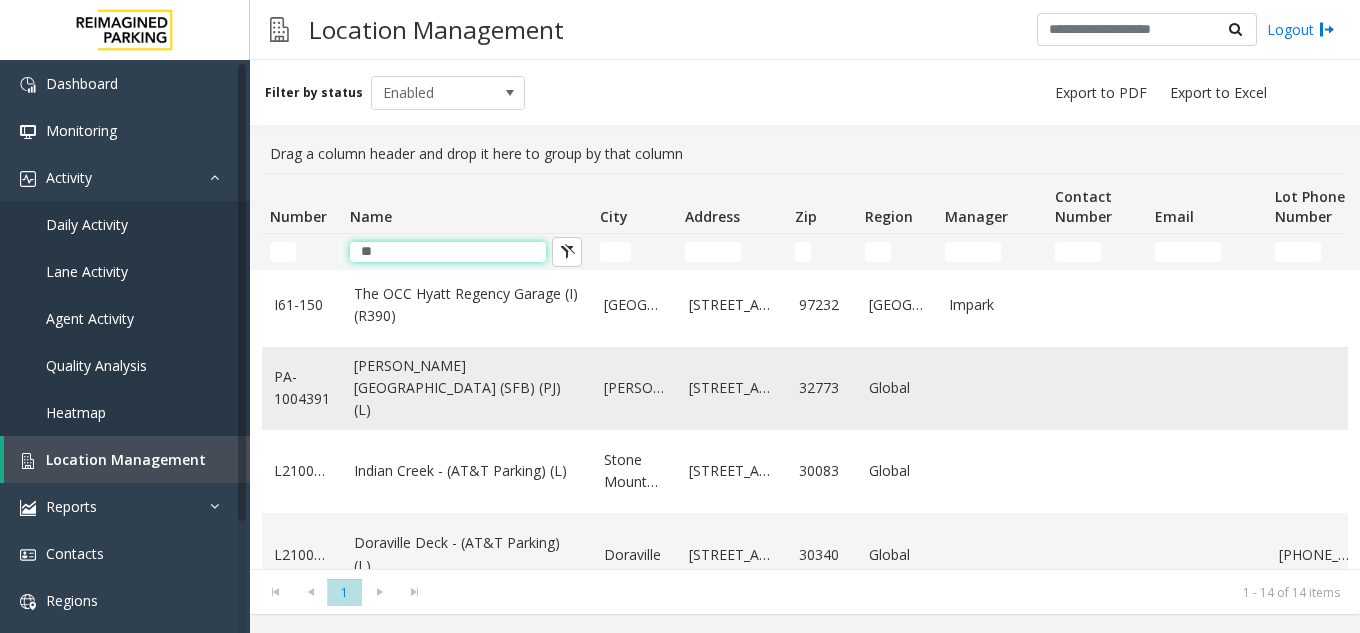 scroll, scrollTop: 200, scrollLeft: 0, axis: vertical 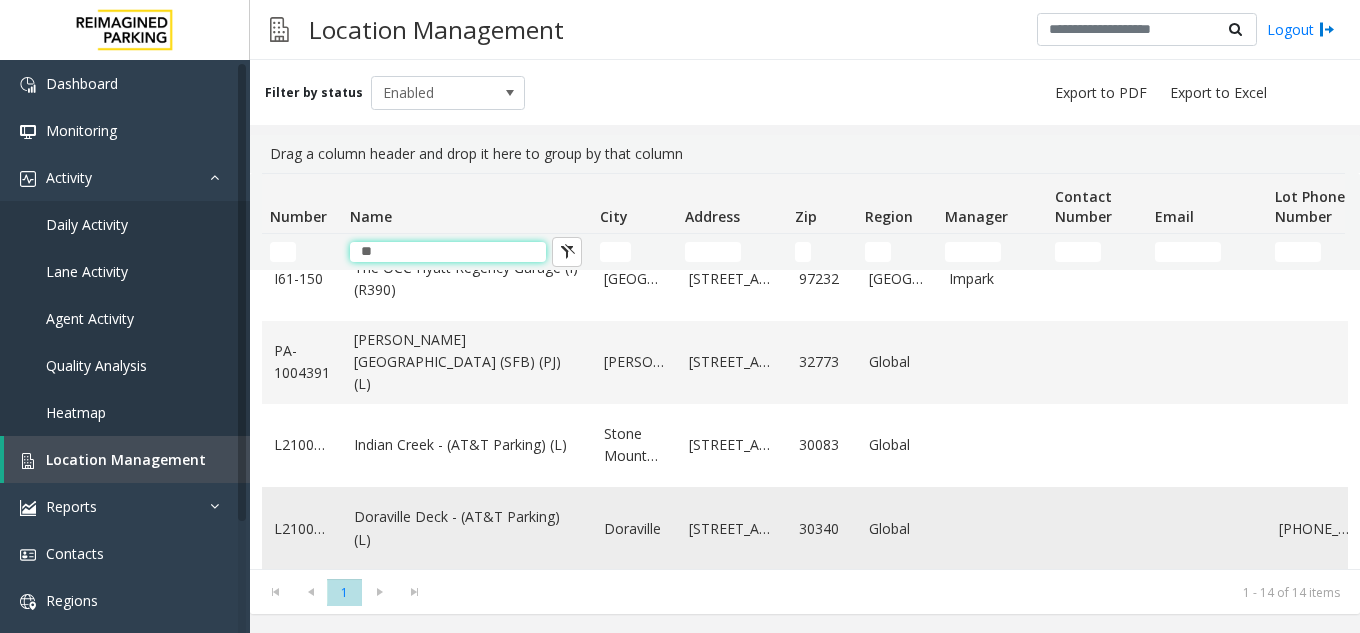 type on "**" 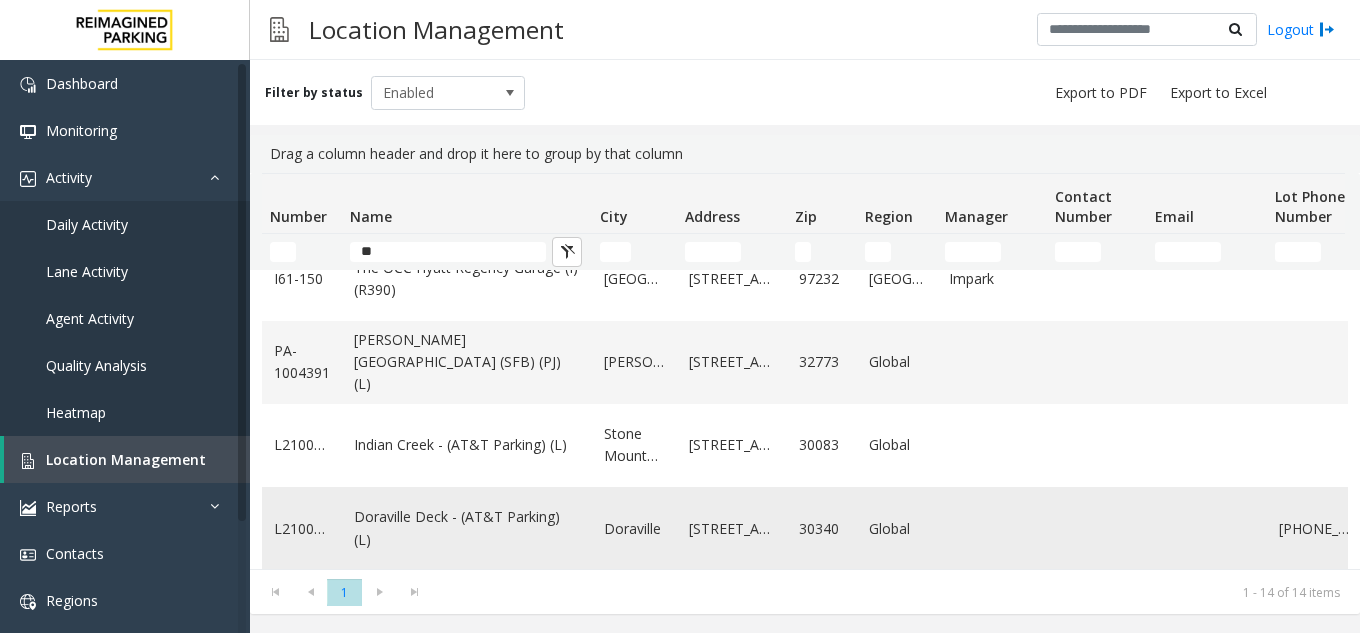 click on "Doraville Deck - (AT&T Parking) (L)" 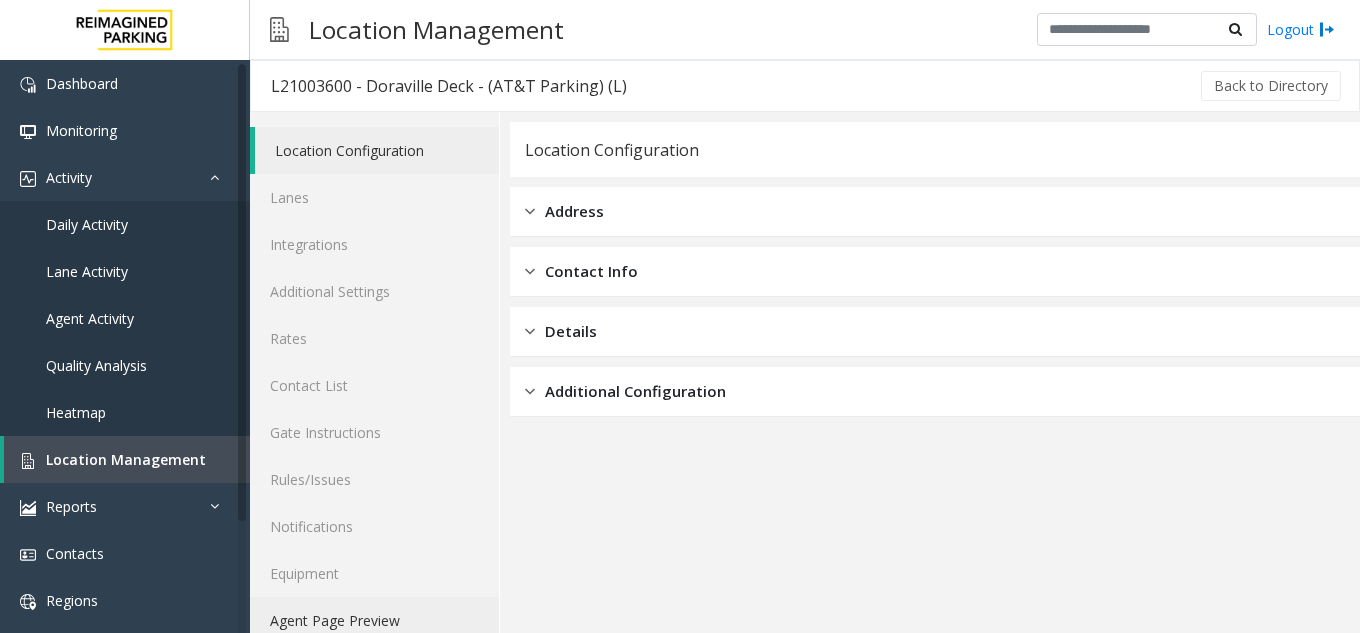 click on "Agent Page Preview" 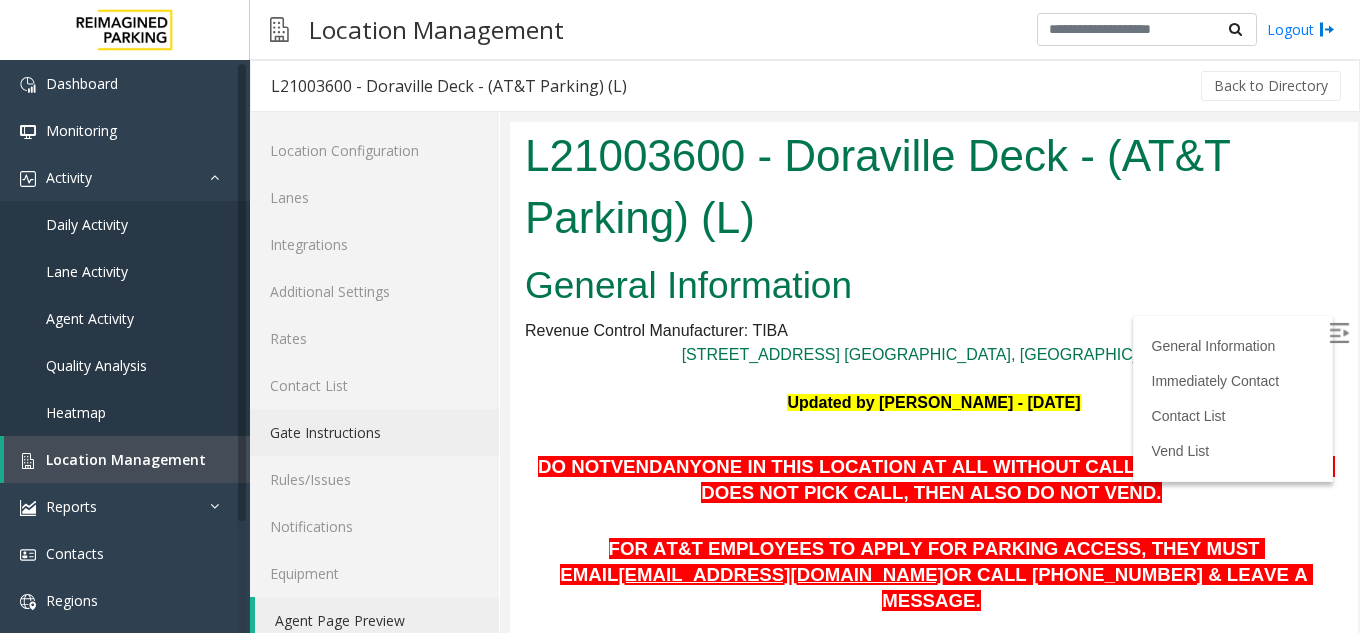 scroll, scrollTop: 0, scrollLeft: 0, axis: both 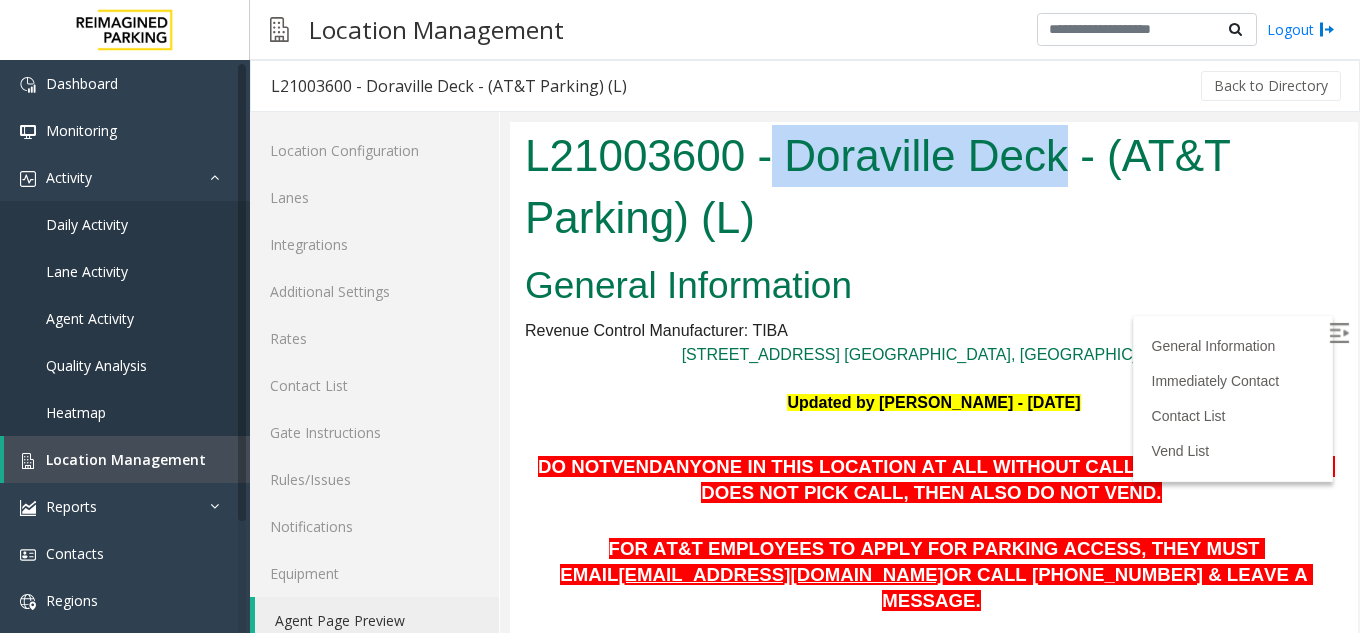 drag, startPoint x: 772, startPoint y: 150, endPoint x: 1056, endPoint y: 168, distance: 284.56985 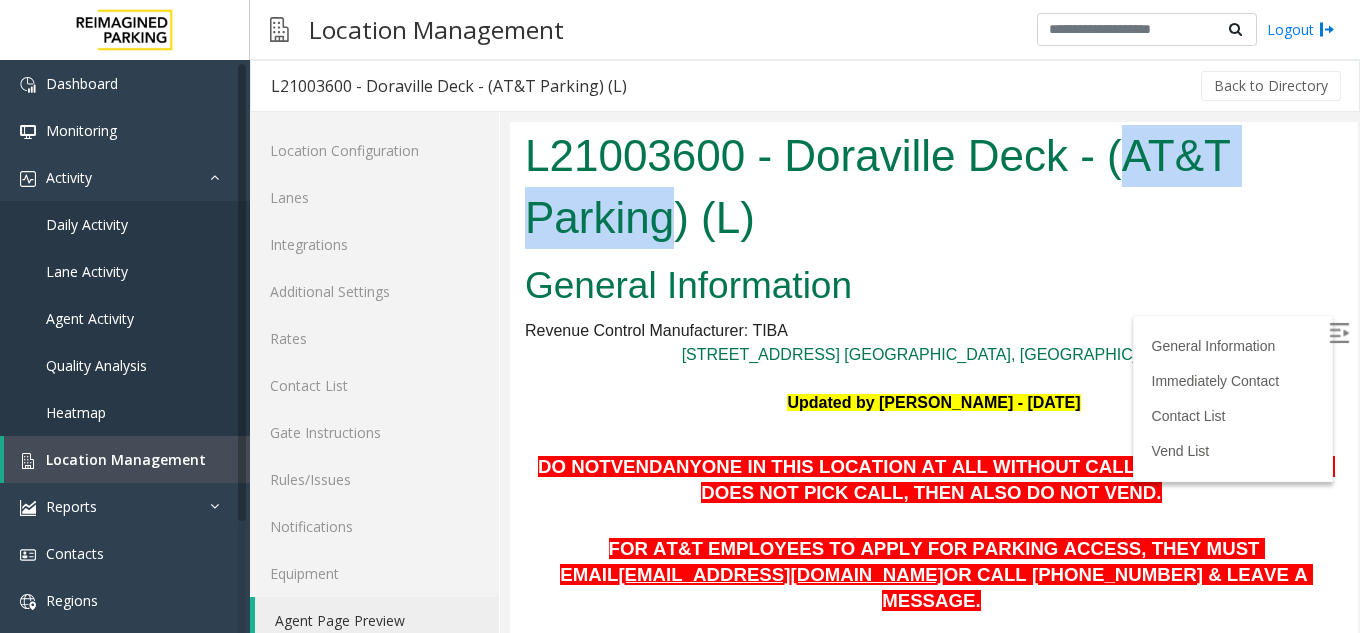 drag, startPoint x: 1120, startPoint y: 156, endPoint x: 677, endPoint y: 242, distance: 451.27042 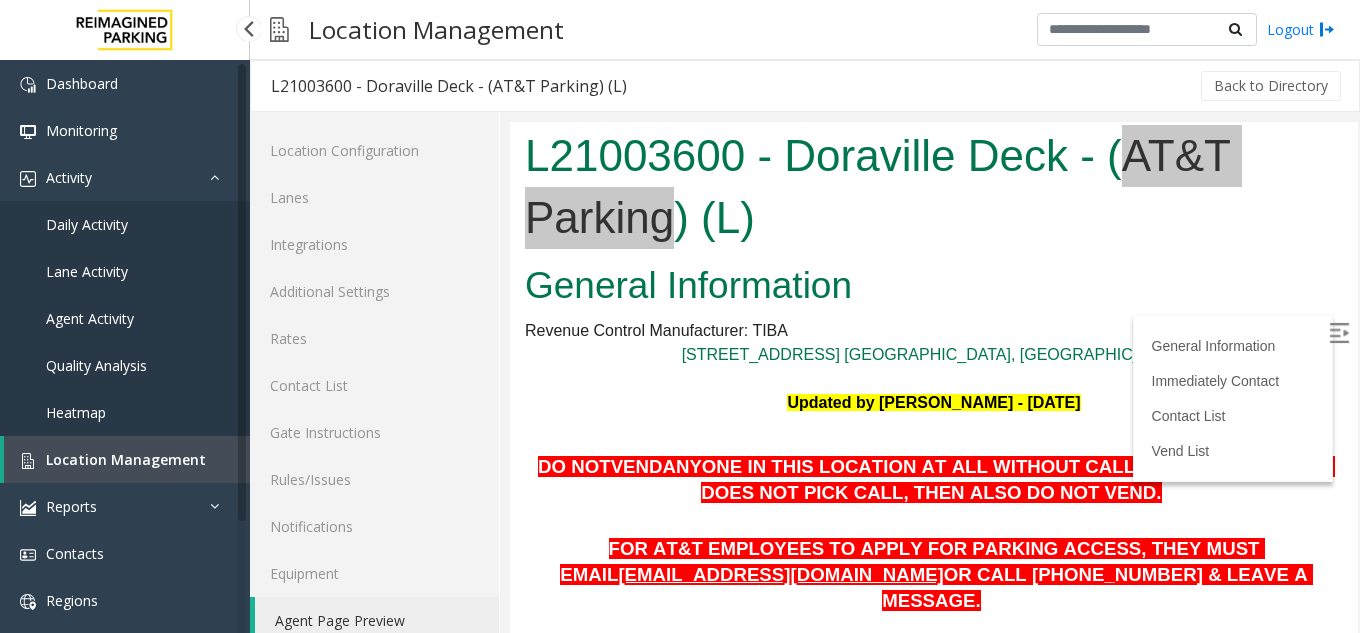 click on "Location Management" at bounding box center [127, 459] 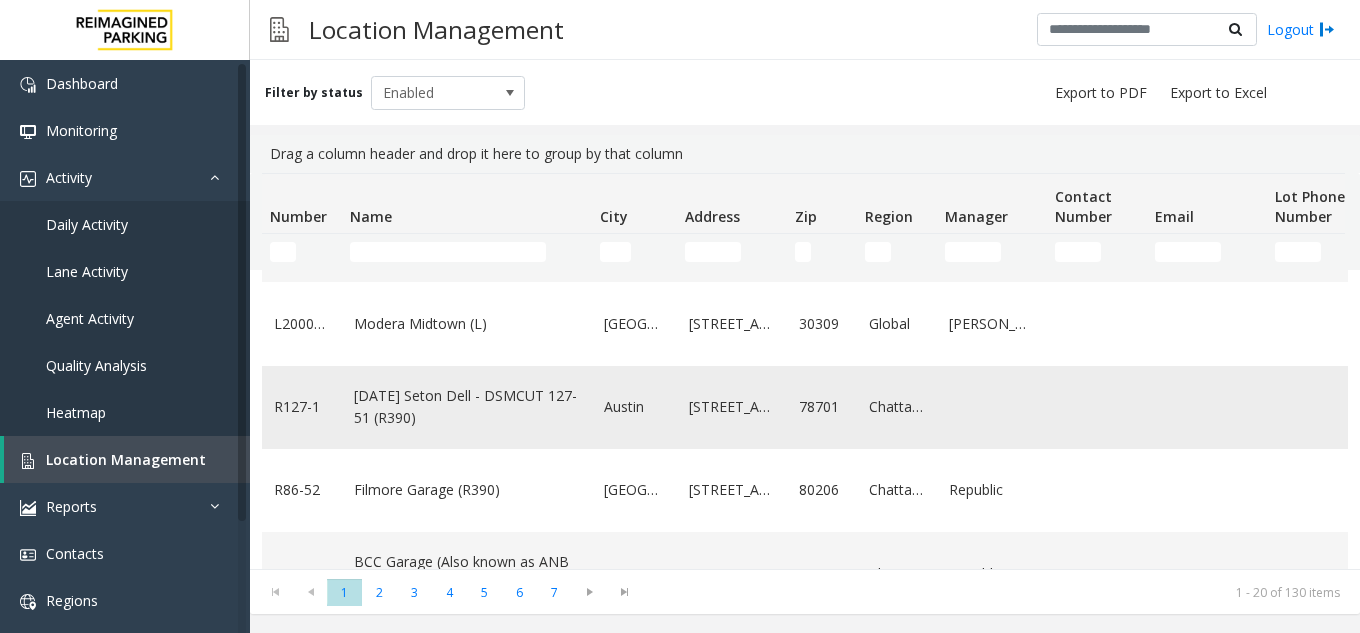 scroll, scrollTop: 200, scrollLeft: 0, axis: vertical 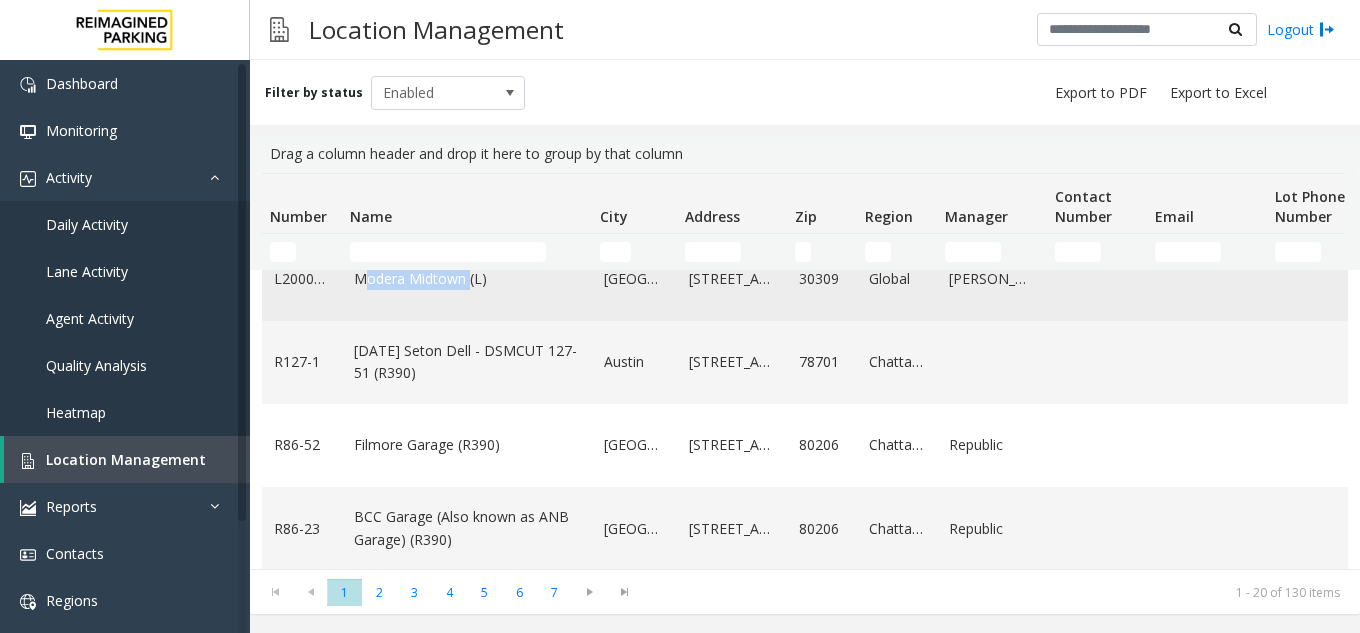 drag, startPoint x: 346, startPoint y: 297, endPoint x: 464, endPoint y: 293, distance: 118.06778 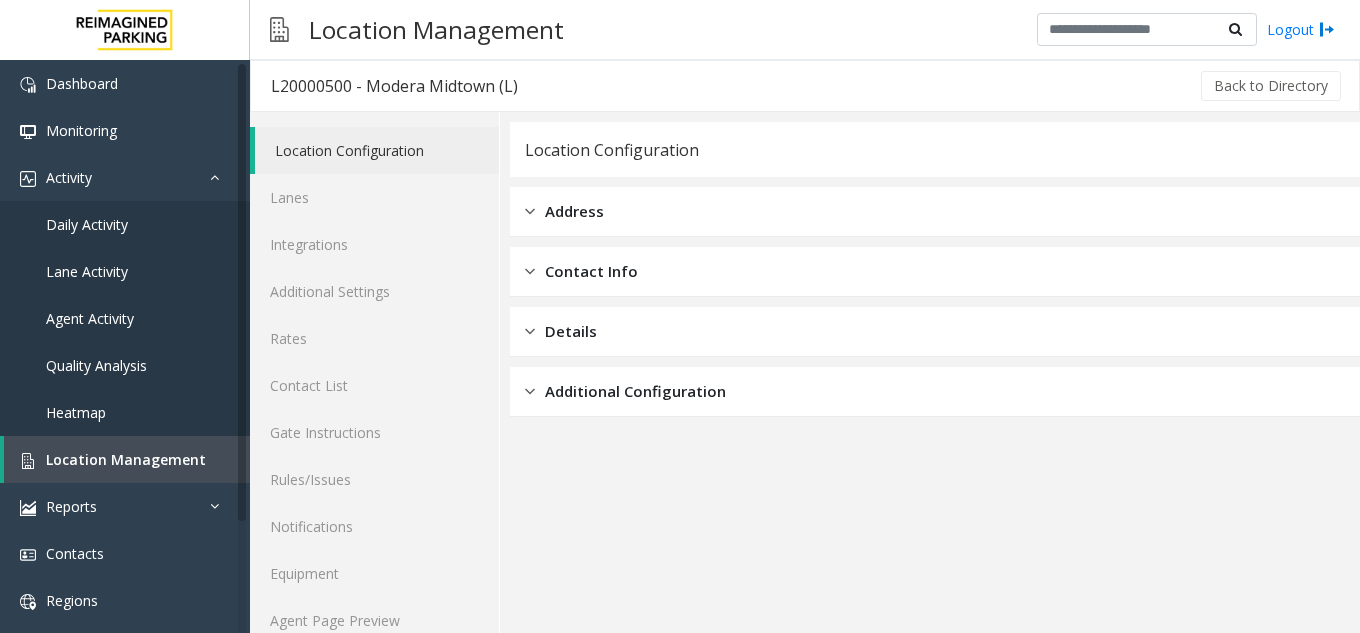 drag, startPoint x: 460, startPoint y: 294, endPoint x: 895, endPoint y: 292, distance: 435.0046 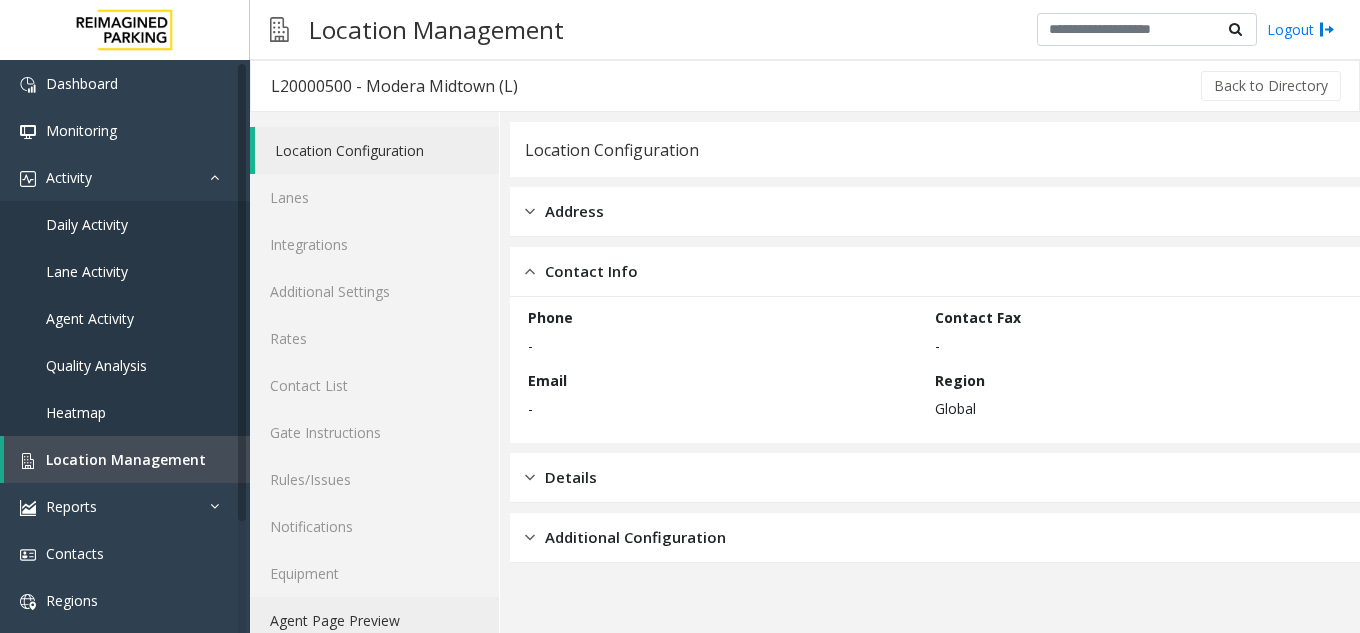 click on "Agent Page Preview" 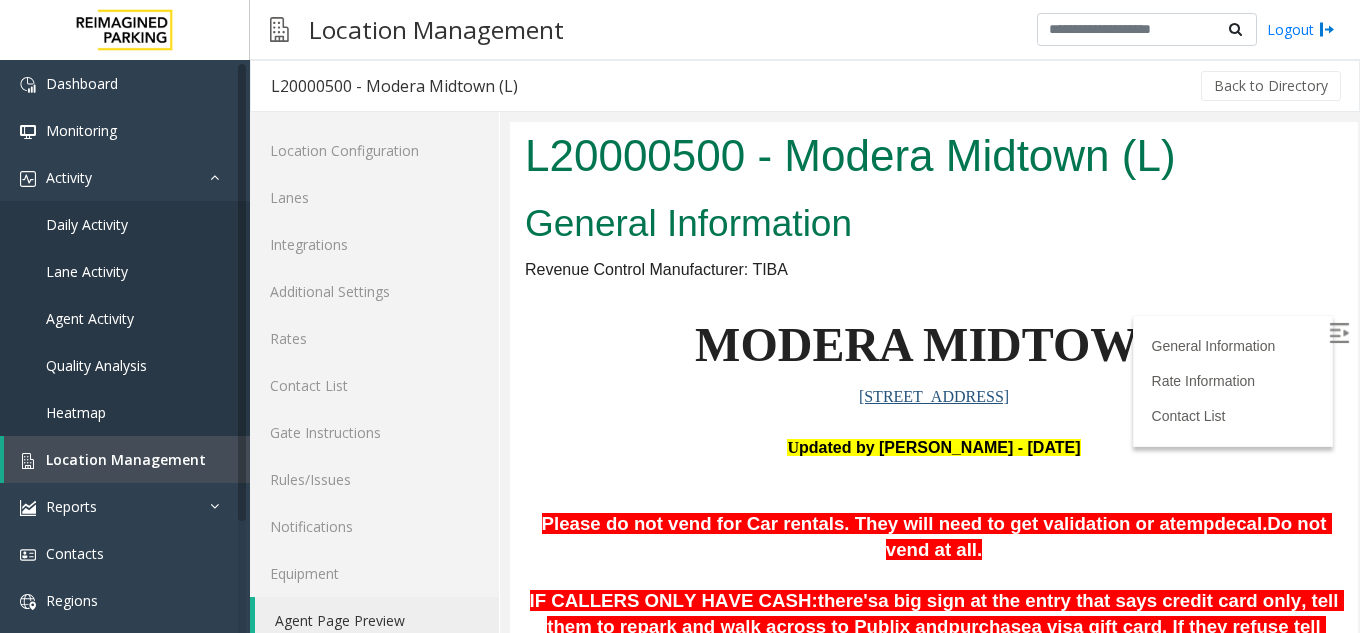 scroll, scrollTop: 0, scrollLeft: 0, axis: both 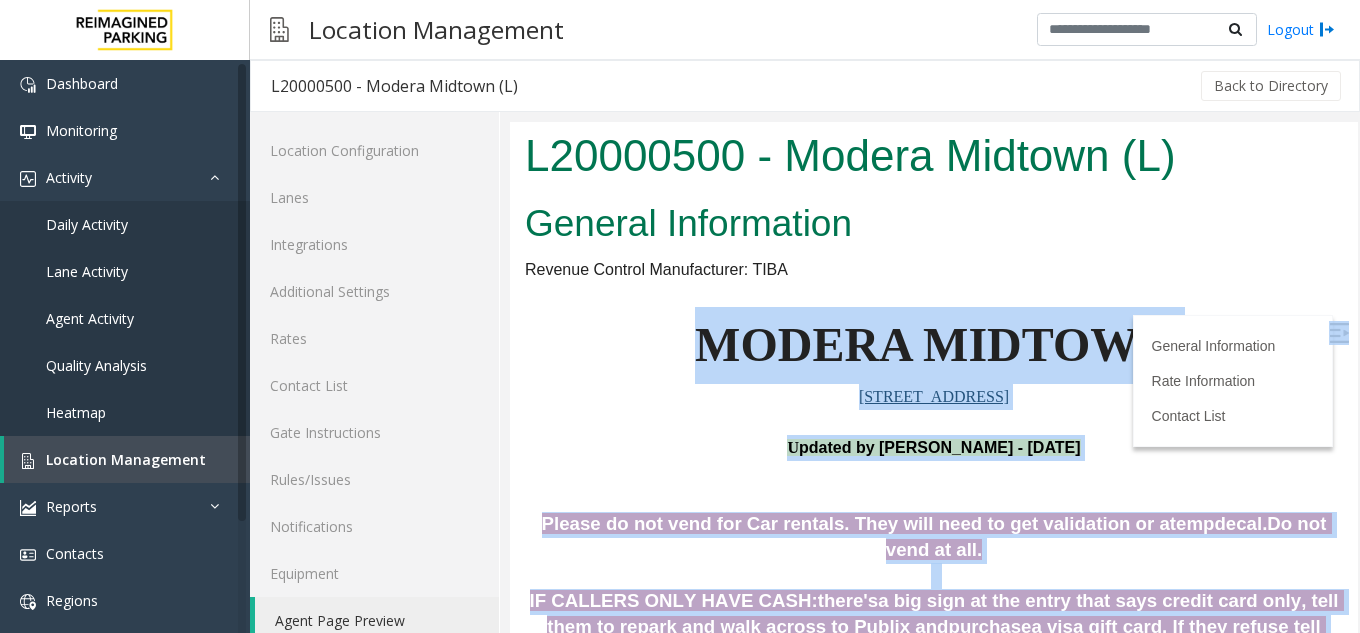 click on "L20000500 - Modera Midtown	(L)
General Information
Revenue Control Manufacturer: TIBA
MODERA MIDTOWN [STREET_ADDRESS] U pdated by [PERSON_NAME] - [DATE] Please do not vend for Car rentals. They will need to get validation or a  temp  decal.  Do not vend at all.   IF CALLERS ONLY HAVE CASH:  there's  a big sign at the entry that says credit card only, tell them to repark and walk across to Publix and  purchase  a visa gift card. If they refuse tell them that someone will need to cash app/ paypal / venmo / zelle / etc  them some money to put on their card, or they can walk across the street. DO NOT VEND  at all.   Do not change or reset Monthly Pass. Please just vend if the situation calls for it .   PARCS SOLAR WINDS USERNAME PASSWORD PARIS EQUIPMENT   CARD INSERTION   TIBA   LAN20000500 - MODERA MIDTOWN             CC ONLY Chip up facing [PERSON_NAME] MANDATORY FIELDS VALIDATIONS   APPROVED VALIDATION LIST TICKET" at bounding box center [934, 390] 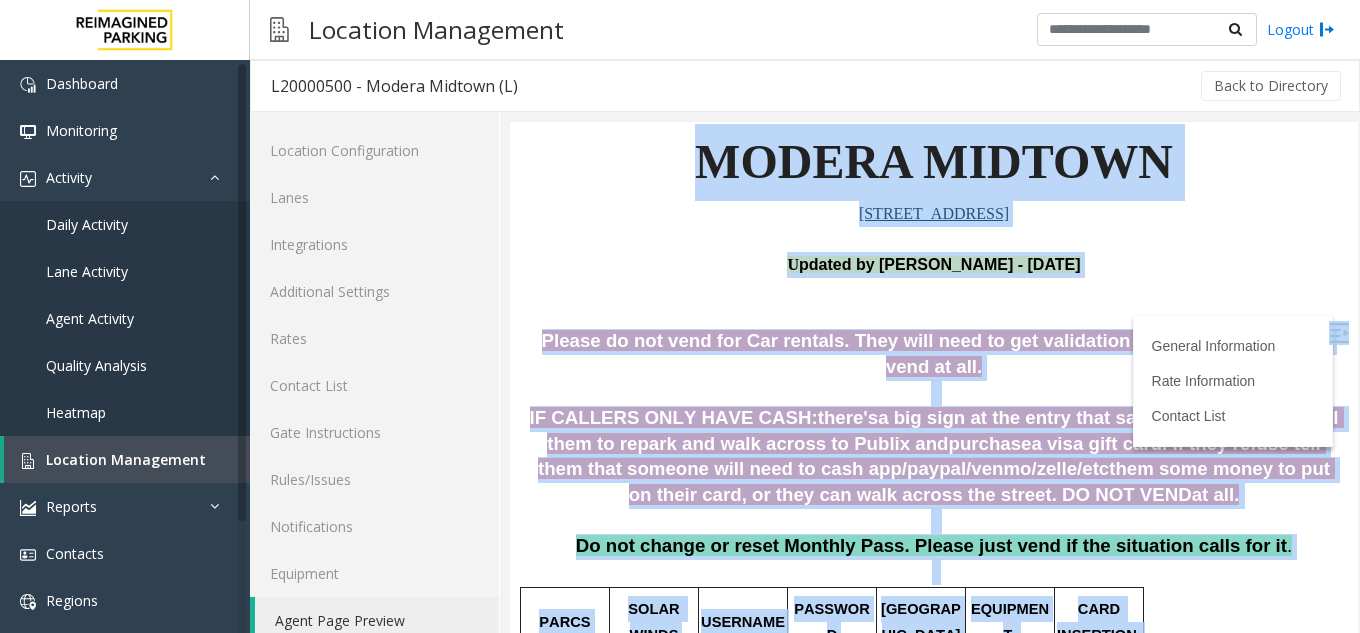 scroll, scrollTop: 200, scrollLeft: 0, axis: vertical 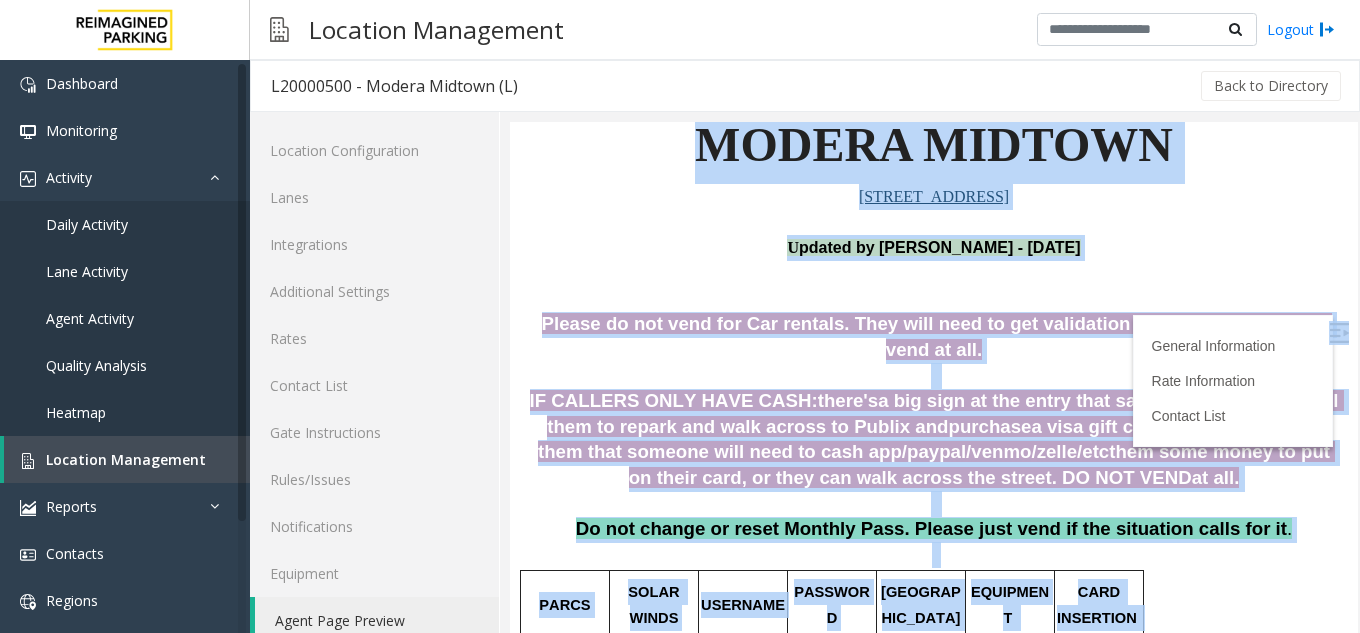 click on "[STREET_ADDRESS]" at bounding box center [934, 197] 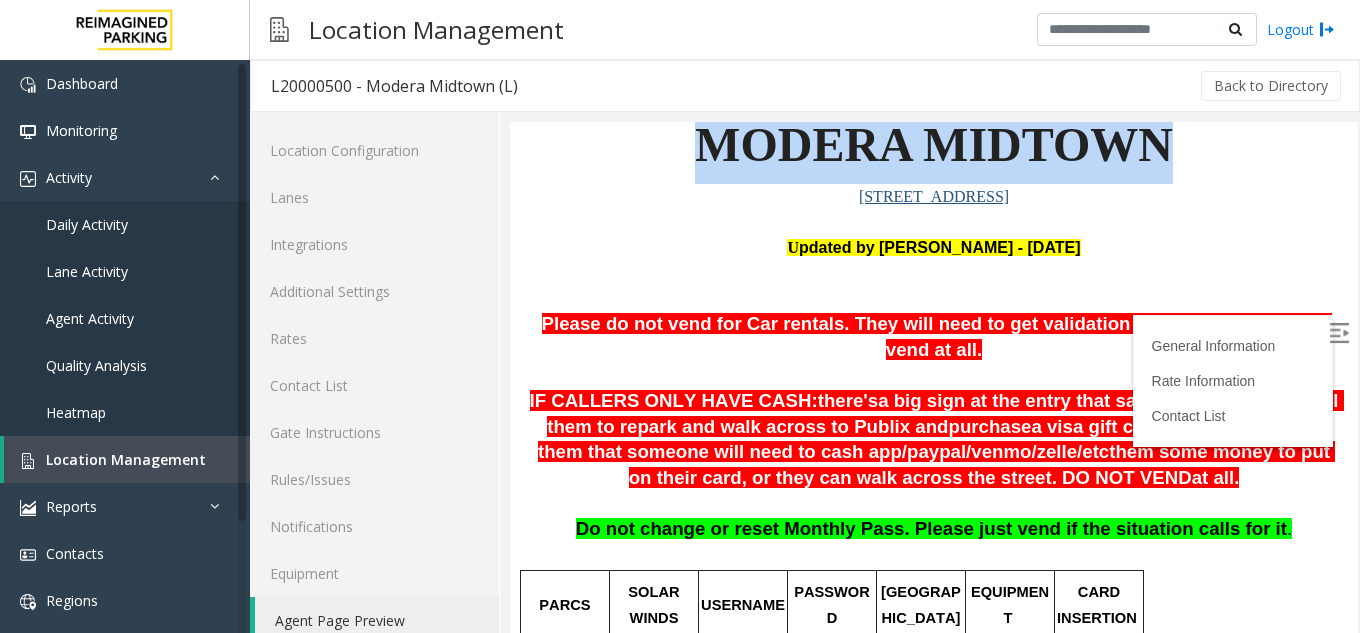 drag, startPoint x: 1181, startPoint y: 161, endPoint x: 694, endPoint y: 156, distance: 487.02567 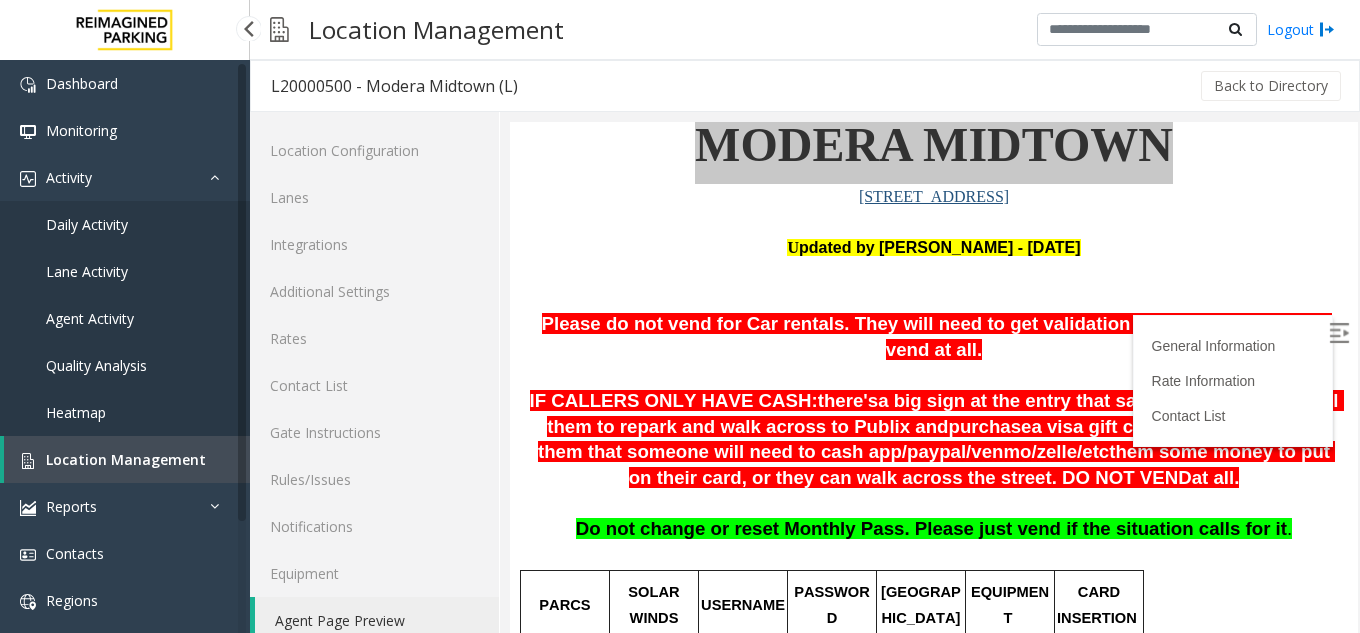 click on "Location Management" at bounding box center [126, 459] 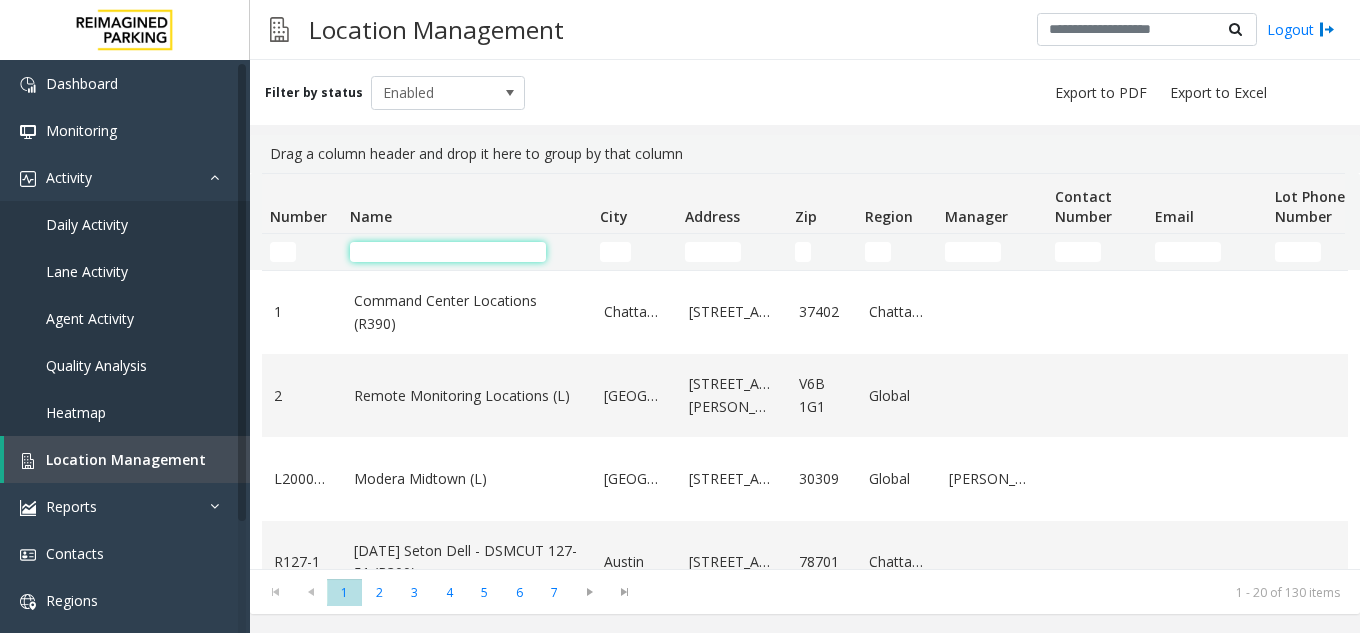 click 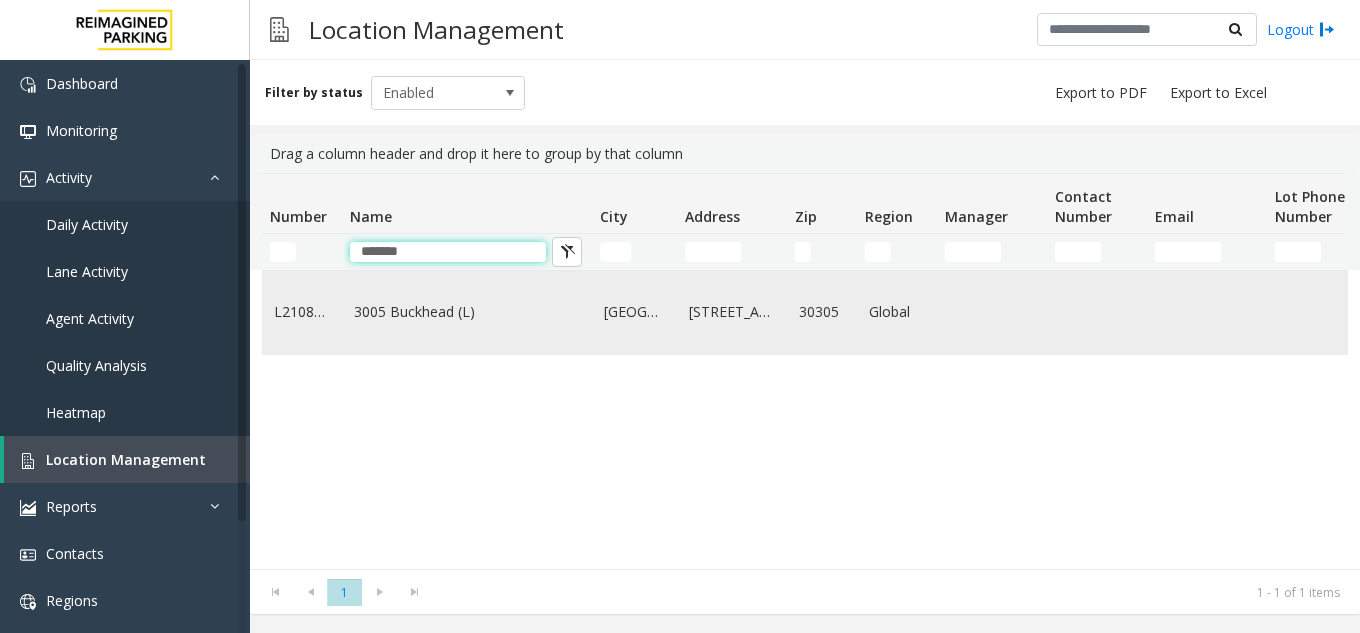 type on "*******" 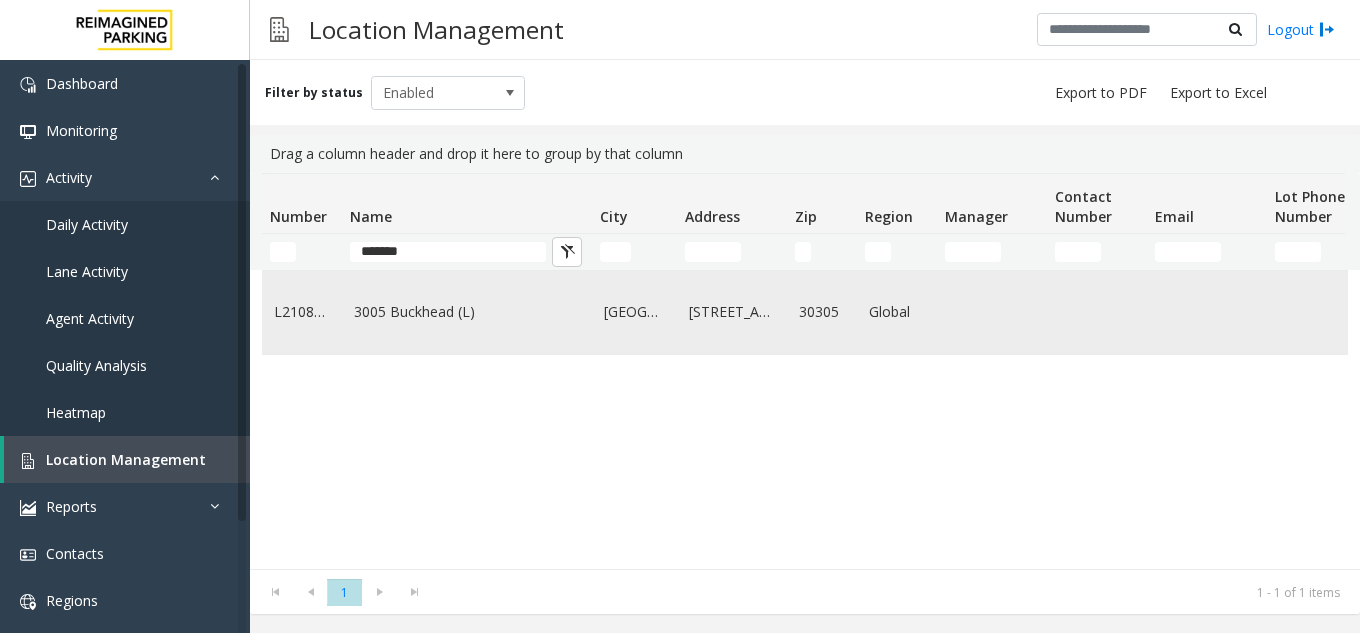 click on "3005 Buckhead (L)" 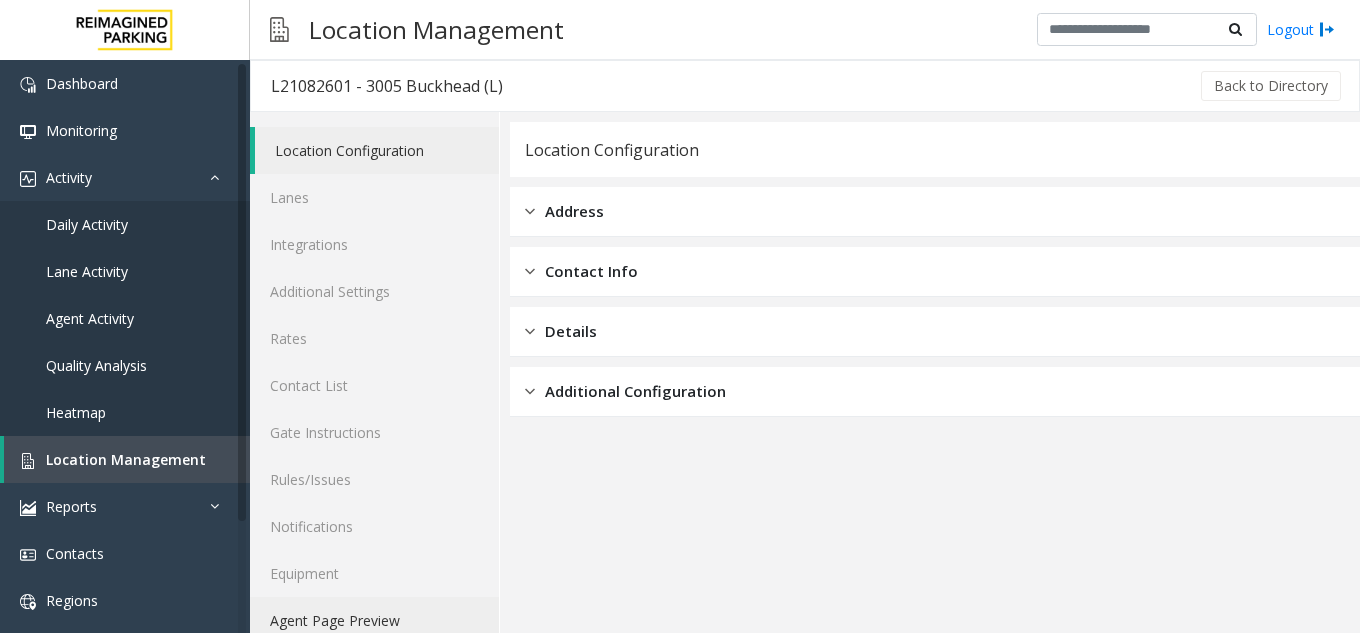 click on "Agent Page Preview" 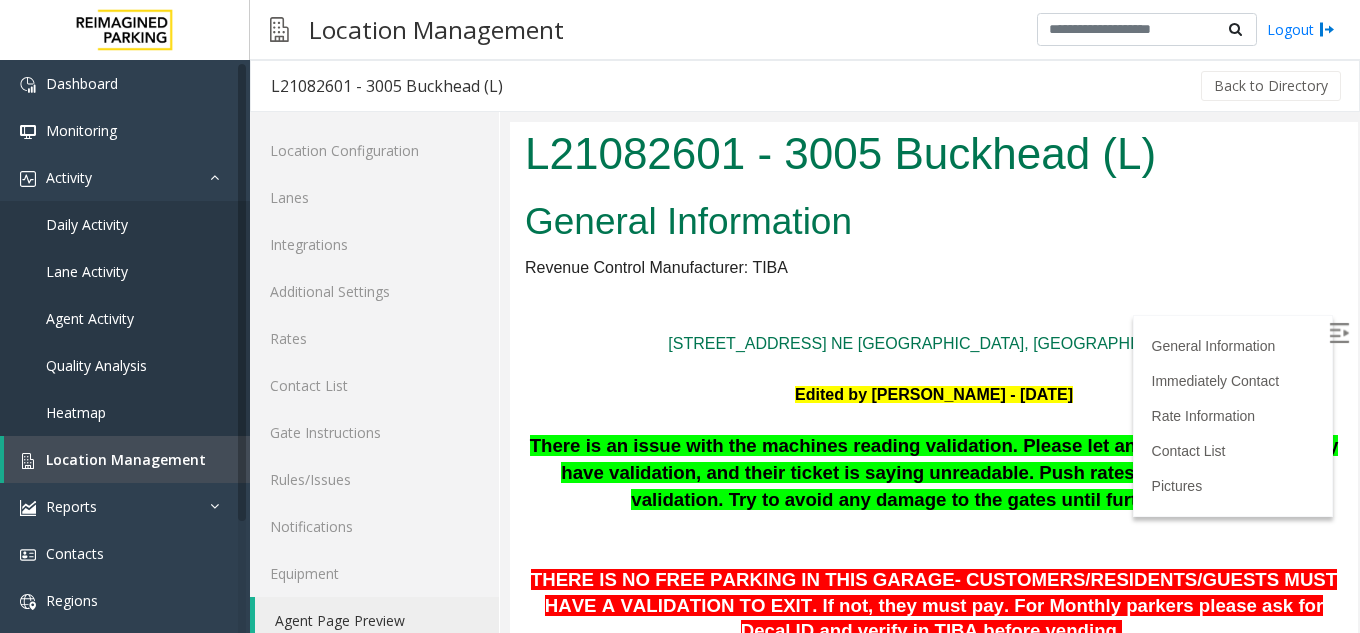 scroll, scrollTop: 0, scrollLeft: 0, axis: both 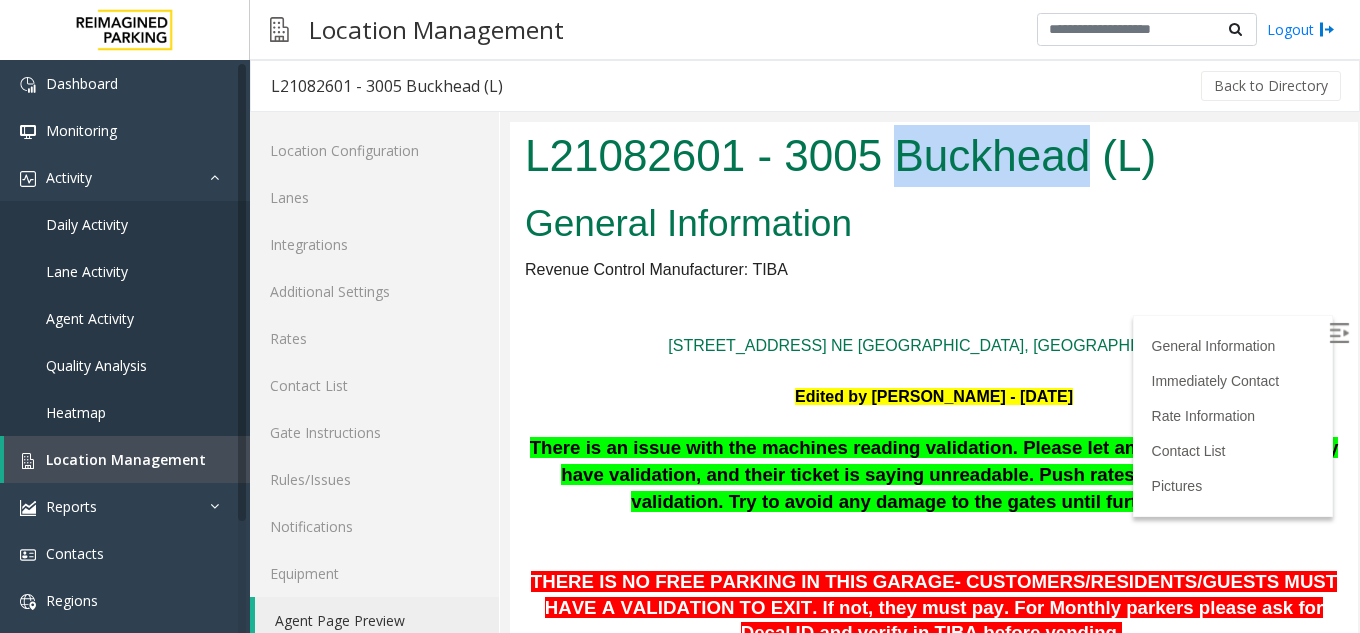 drag, startPoint x: 896, startPoint y: 162, endPoint x: 1082, endPoint y: 164, distance: 186.01076 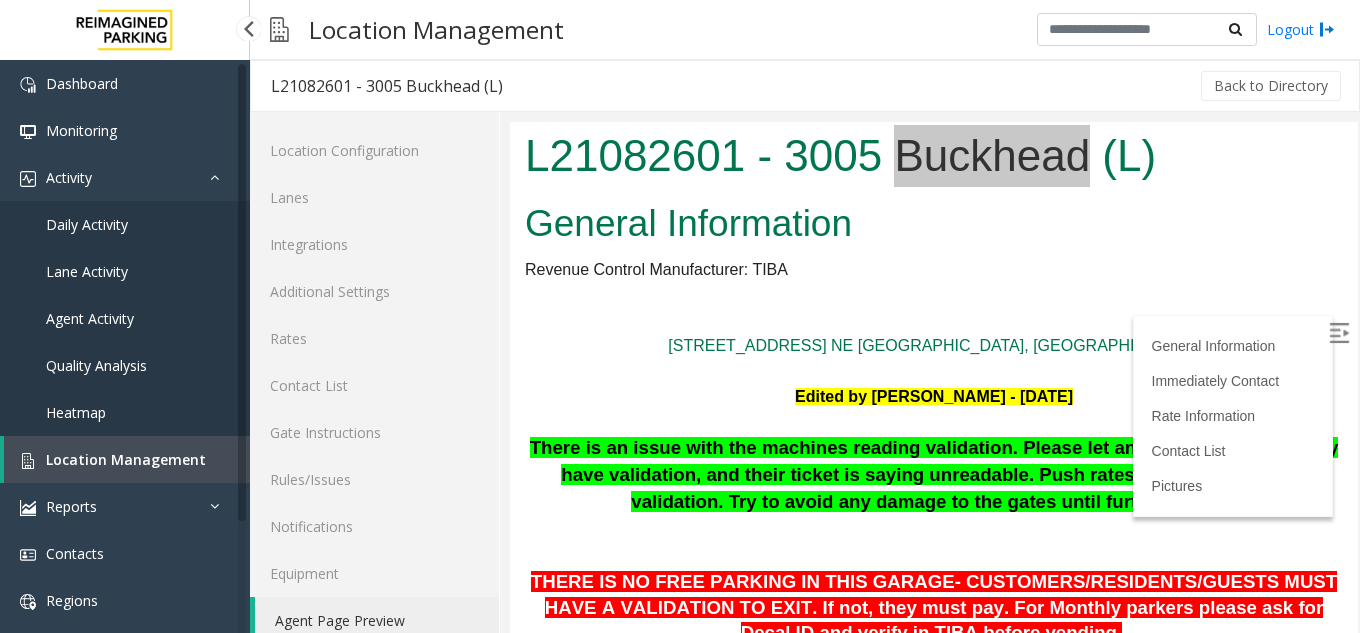click on "Daily Activity" at bounding box center [125, 224] 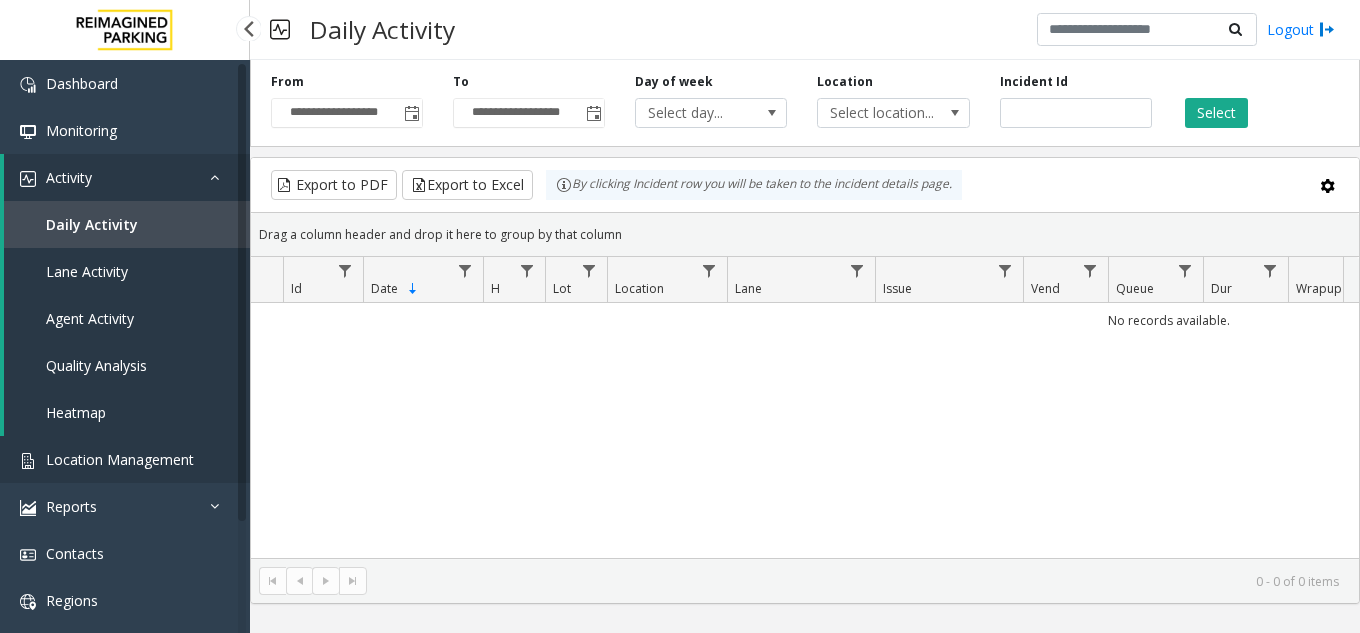 click on "Location Management" at bounding box center [120, 459] 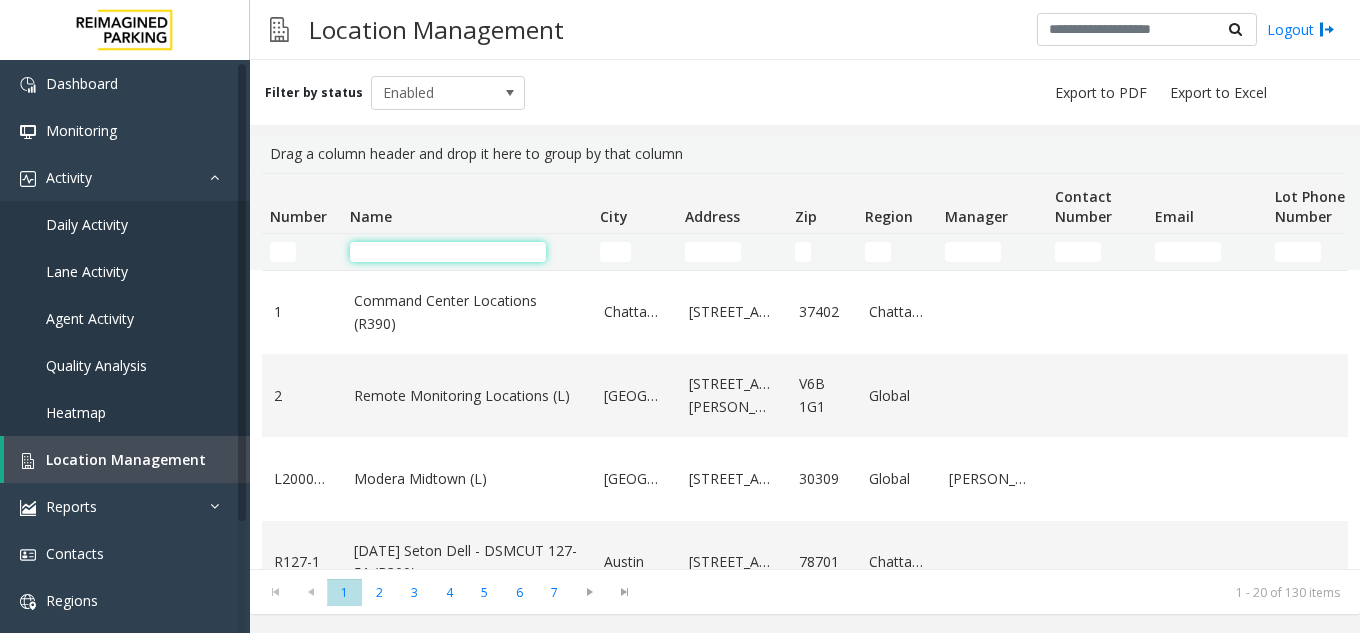 click 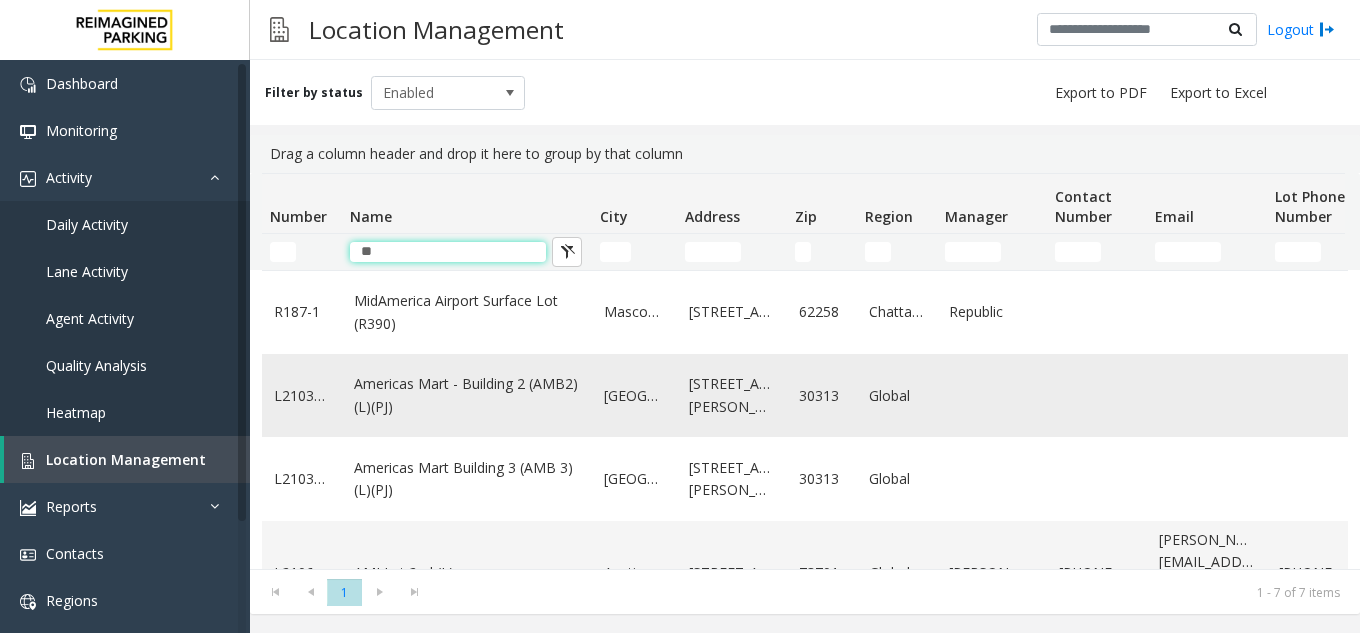type on "**" 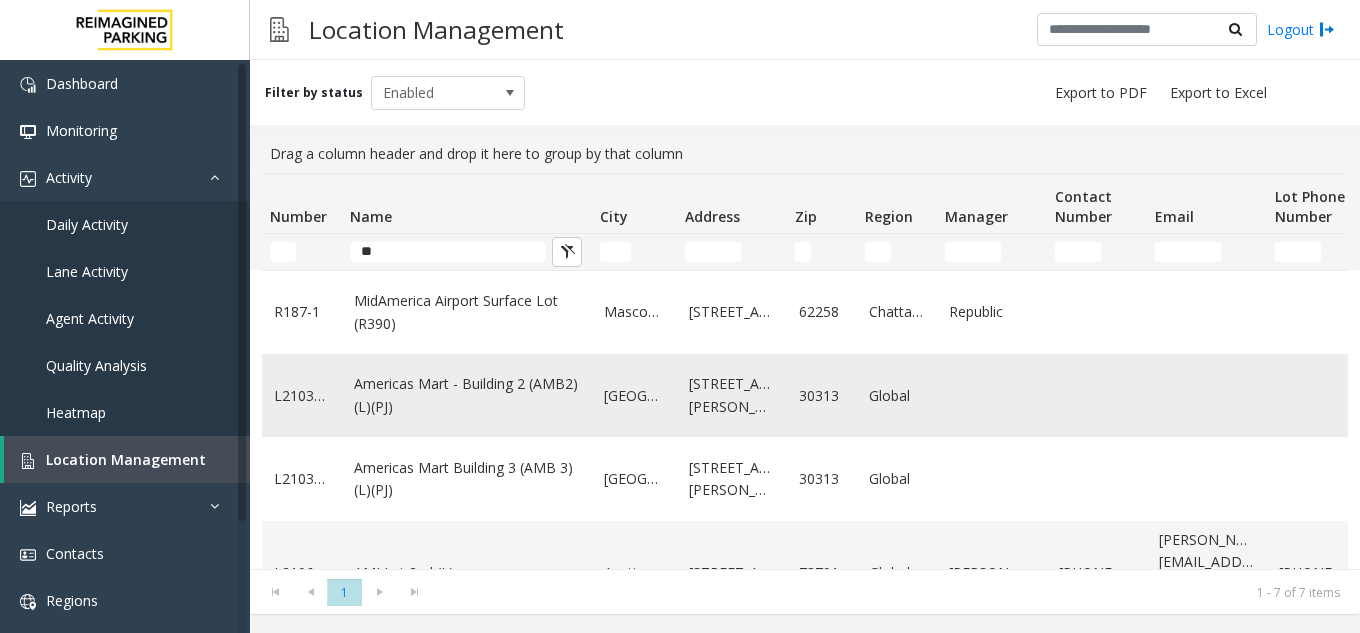 click on "Americas Mart - Building 2 (AMB2) (L)(PJ)" 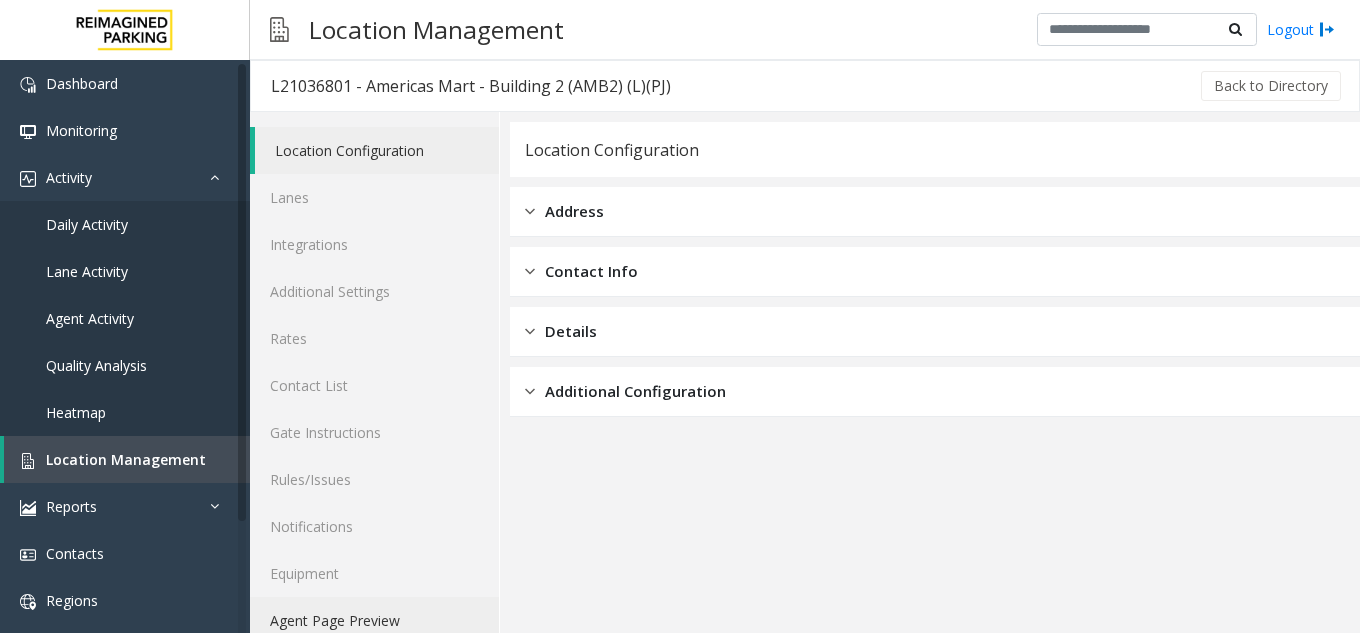 click on "Agent Page Preview" 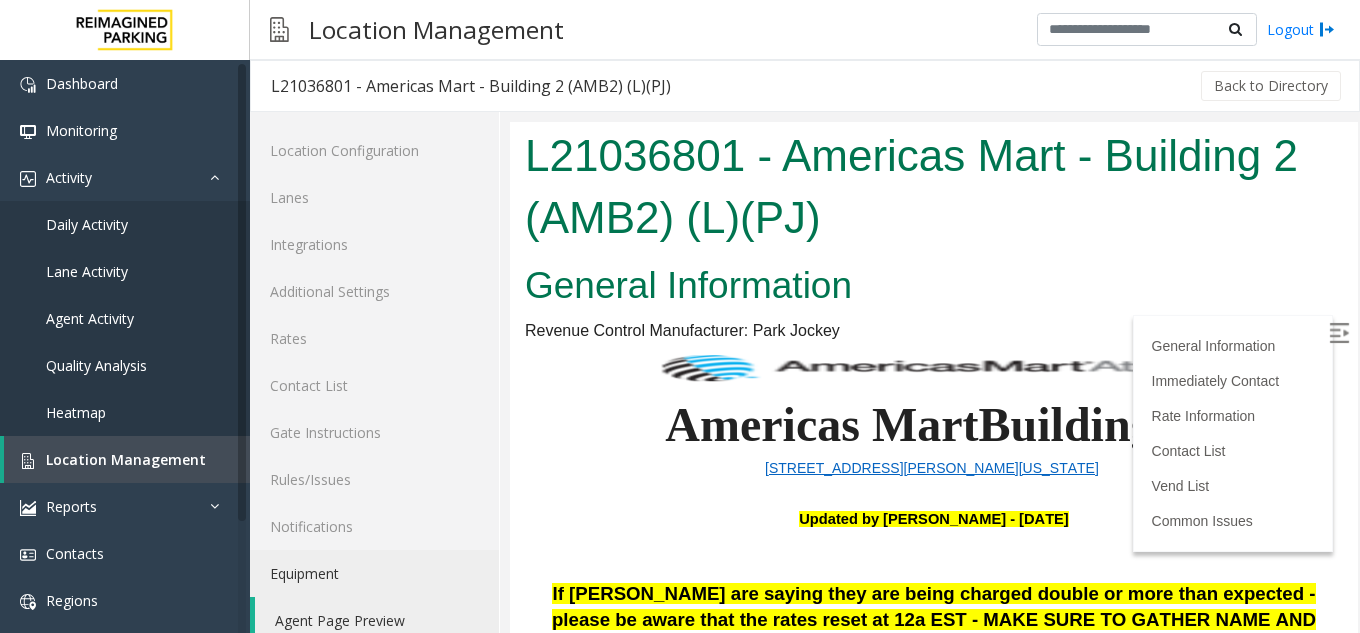 scroll, scrollTop: 300, scrollLeft: 0, axis: vertical 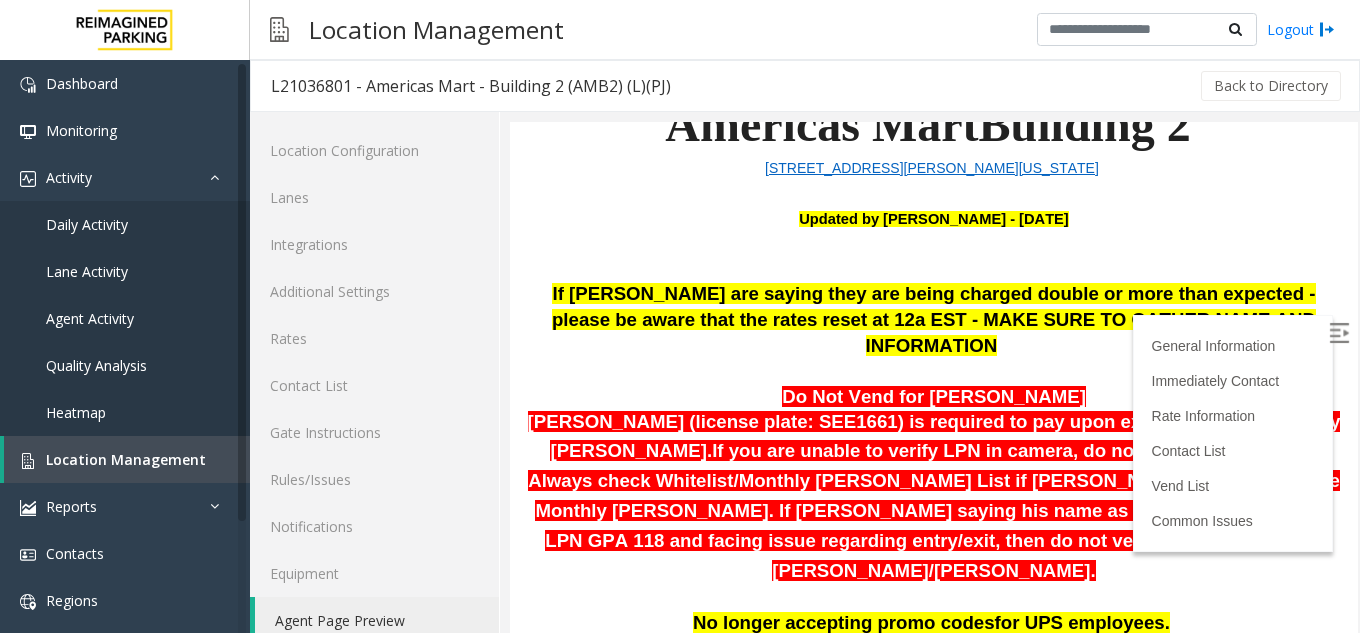 click on "General Information
Immediately Contact
Rate Information
Contact List
Vend List
Common Issues" at bounding box center (1233, 433) 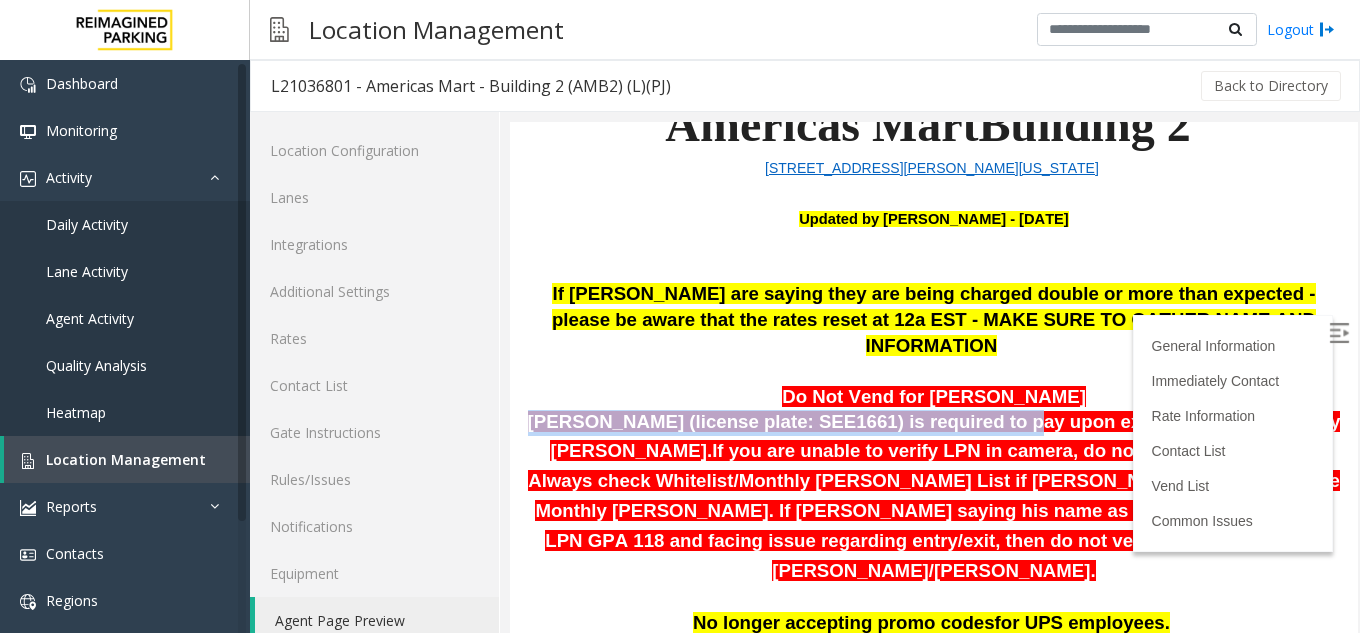 drag, startPoint x: 535, startPoint y: 400, endPoint x: 957, endPoint y: 393, distance: 422.05804 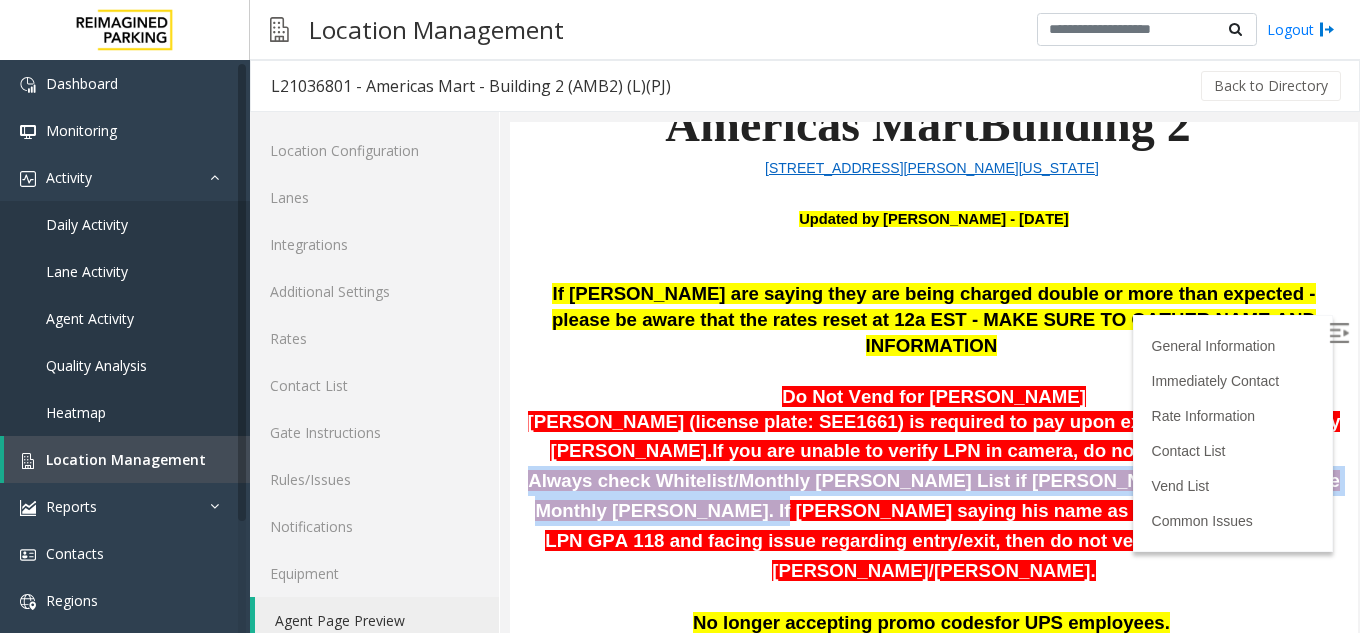 drag, startPoint x: 1050, startPoint y: 428, endPoint x: 1022, endPoint y: 439, distance: 30.083218 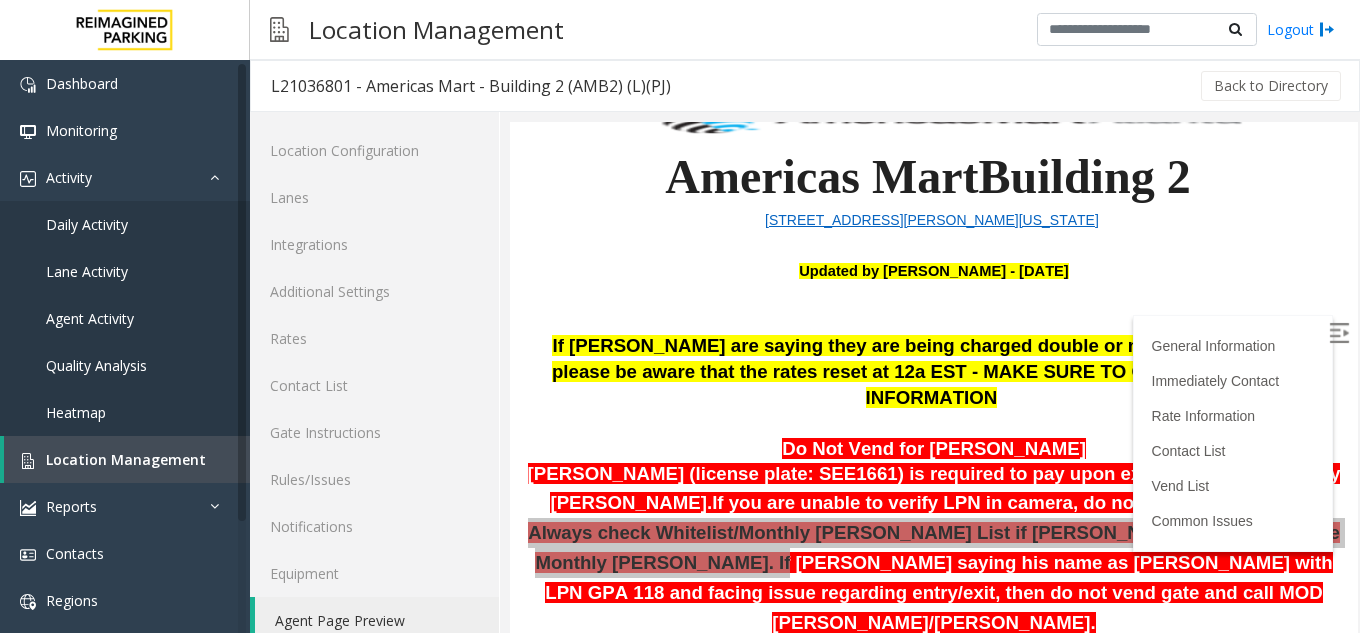 scroll, scrollTop: 200, scrollLeft: 0, axis: vertical 